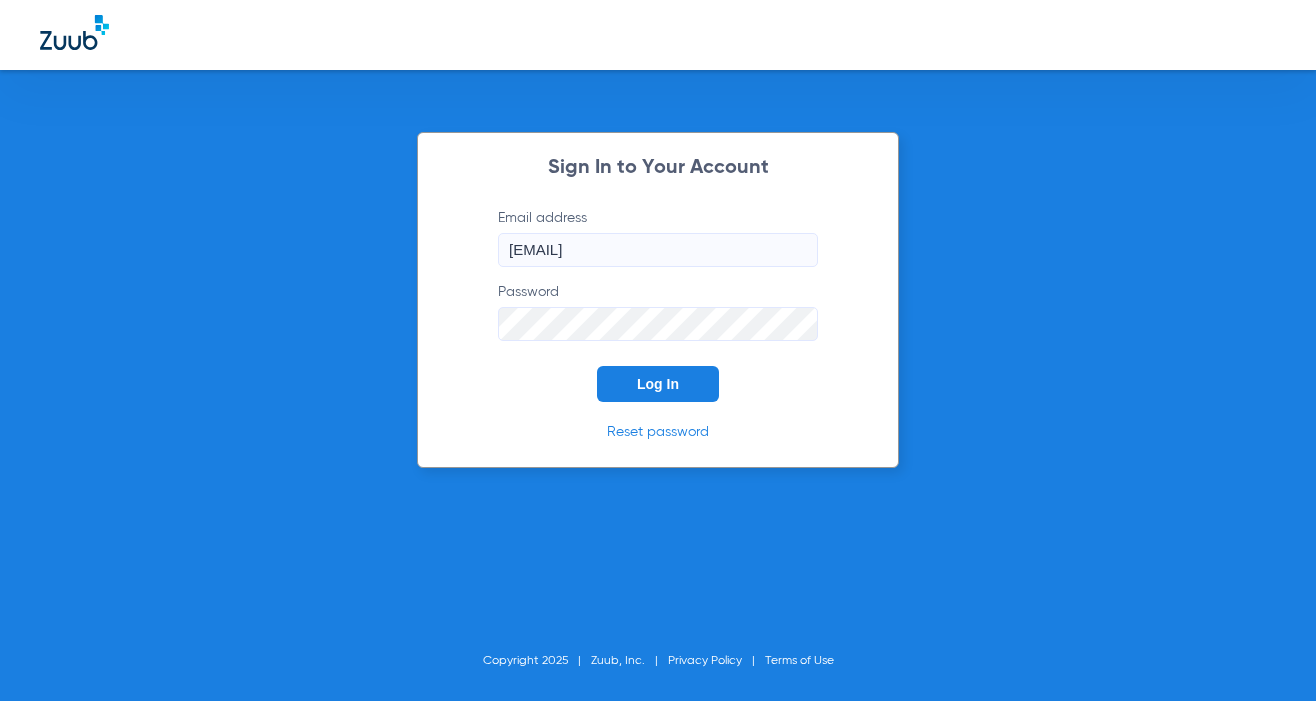 scroll, scrollTop: 0, scrollLeft: 0, axis: both 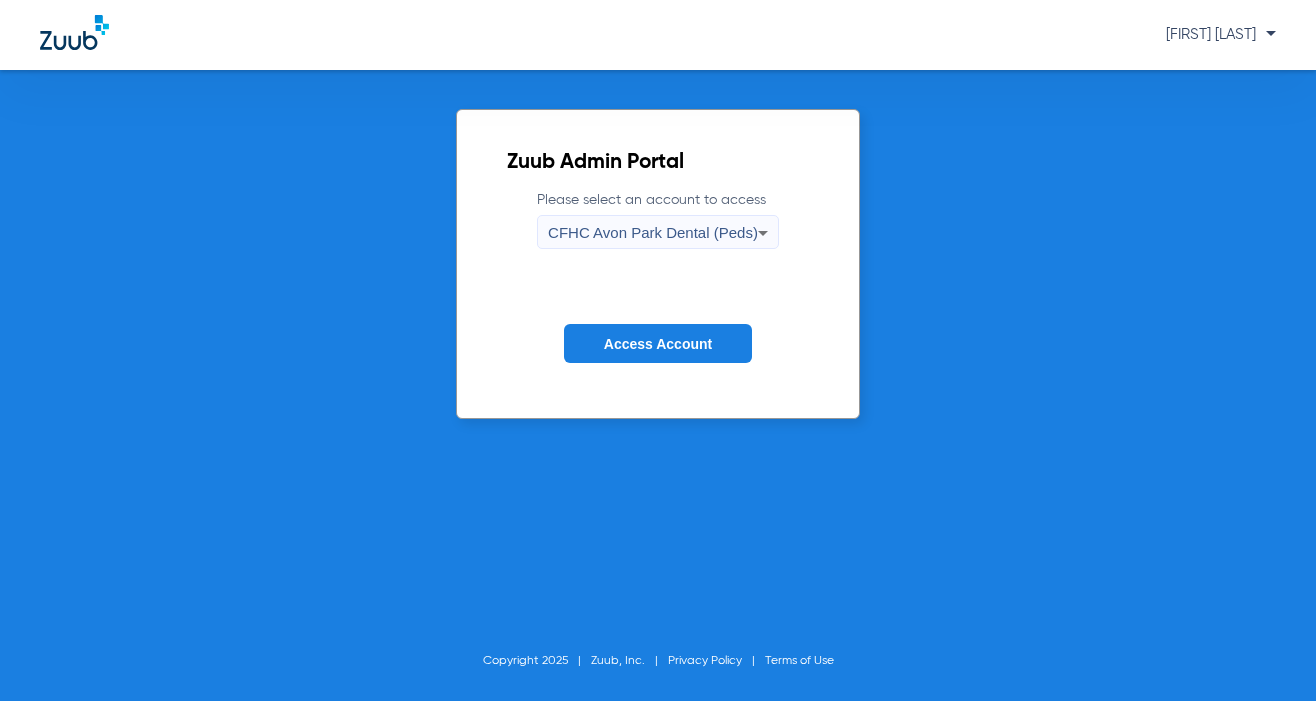 click on "CFHC Avon Park Dental (Peds)" at bounding box center (653, 232) 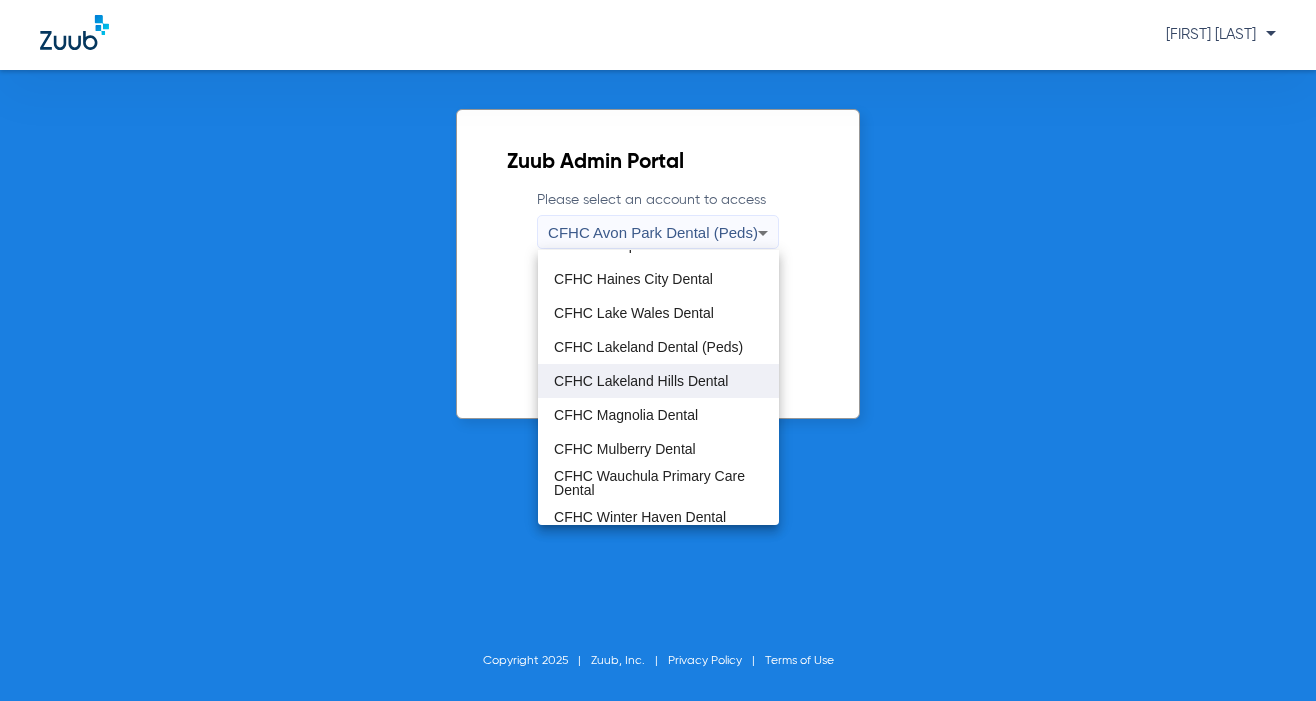scroll, scrollTop: 98, scrollLeft: 0, axis: vertical 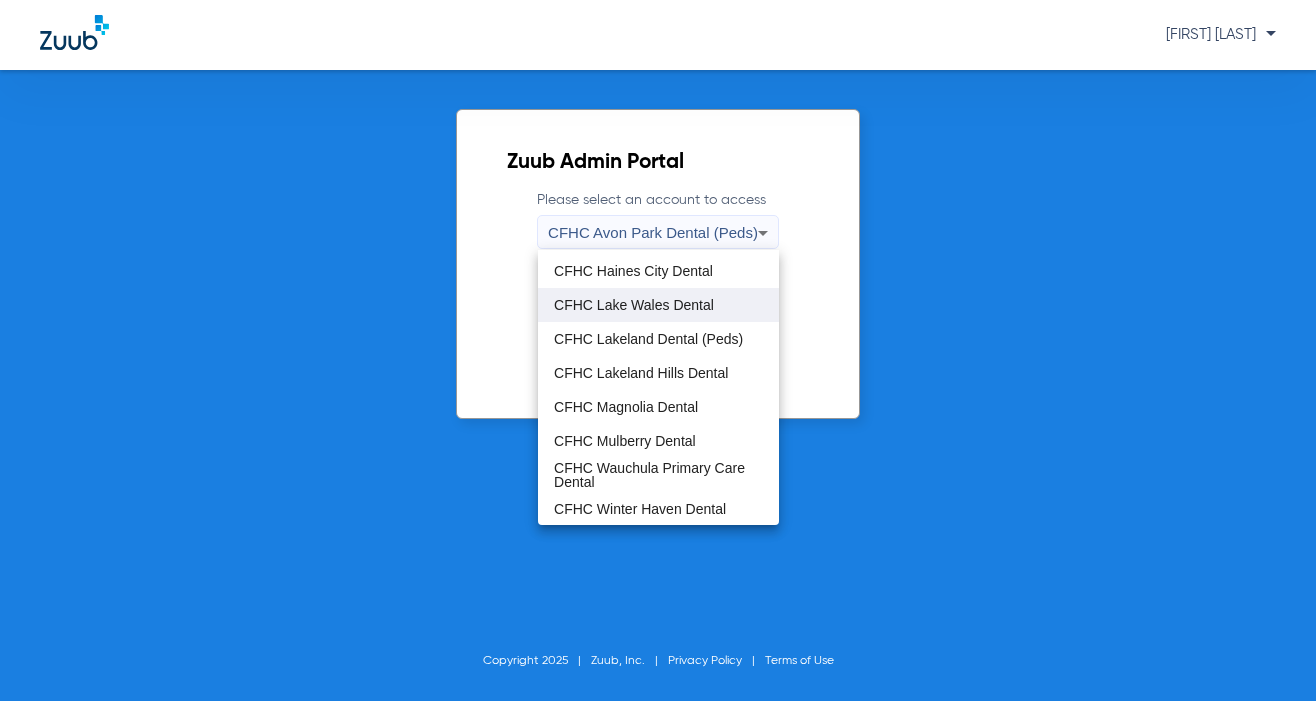 click on "CFHC Lake Wales Dental" at bounding box center (658, 305) 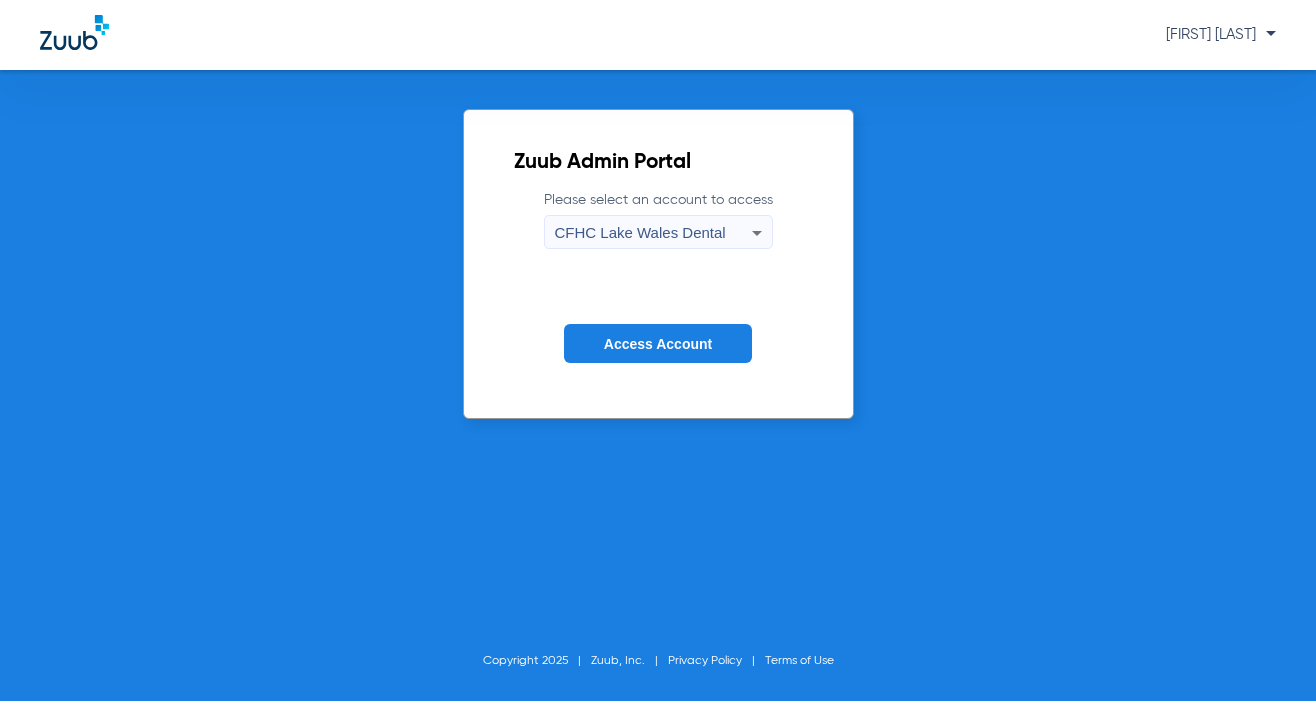 click on "Access Account" 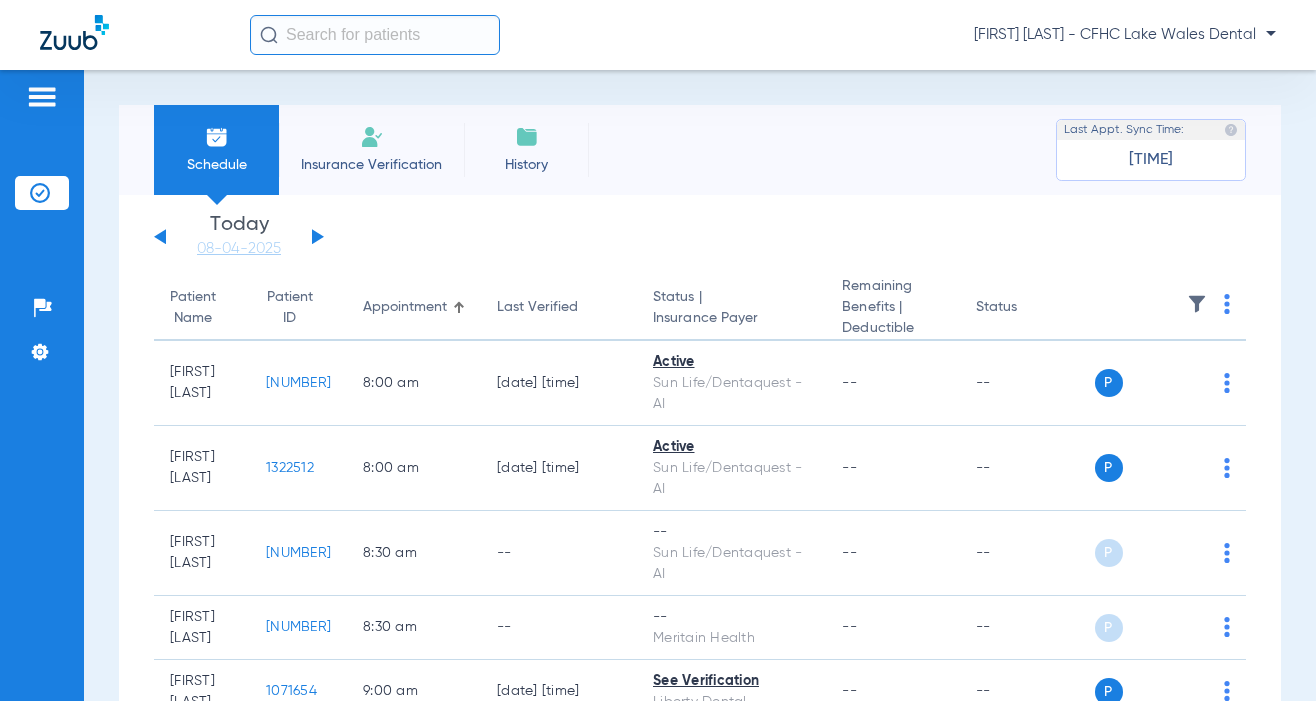drag, startPoint x: 418, startPoint y: 158, endPoint x: 594, endPoint y: 183, distance: 177.76671 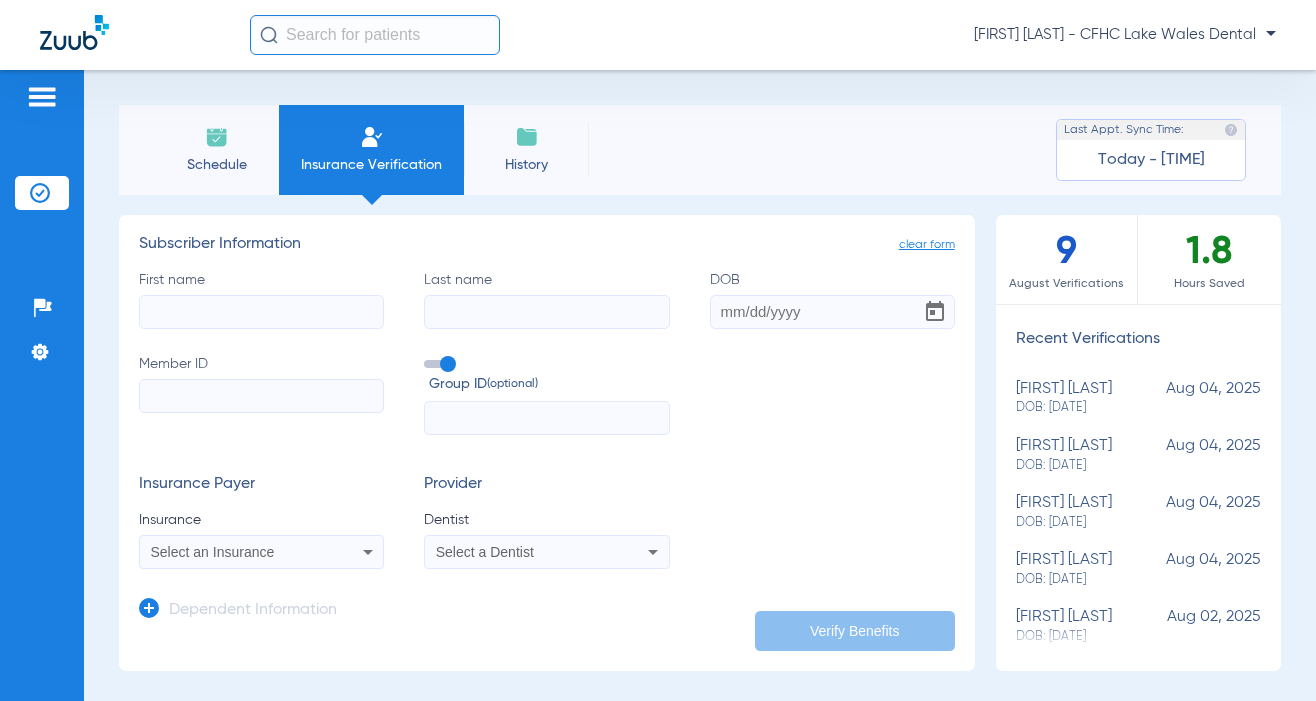click on "First name" 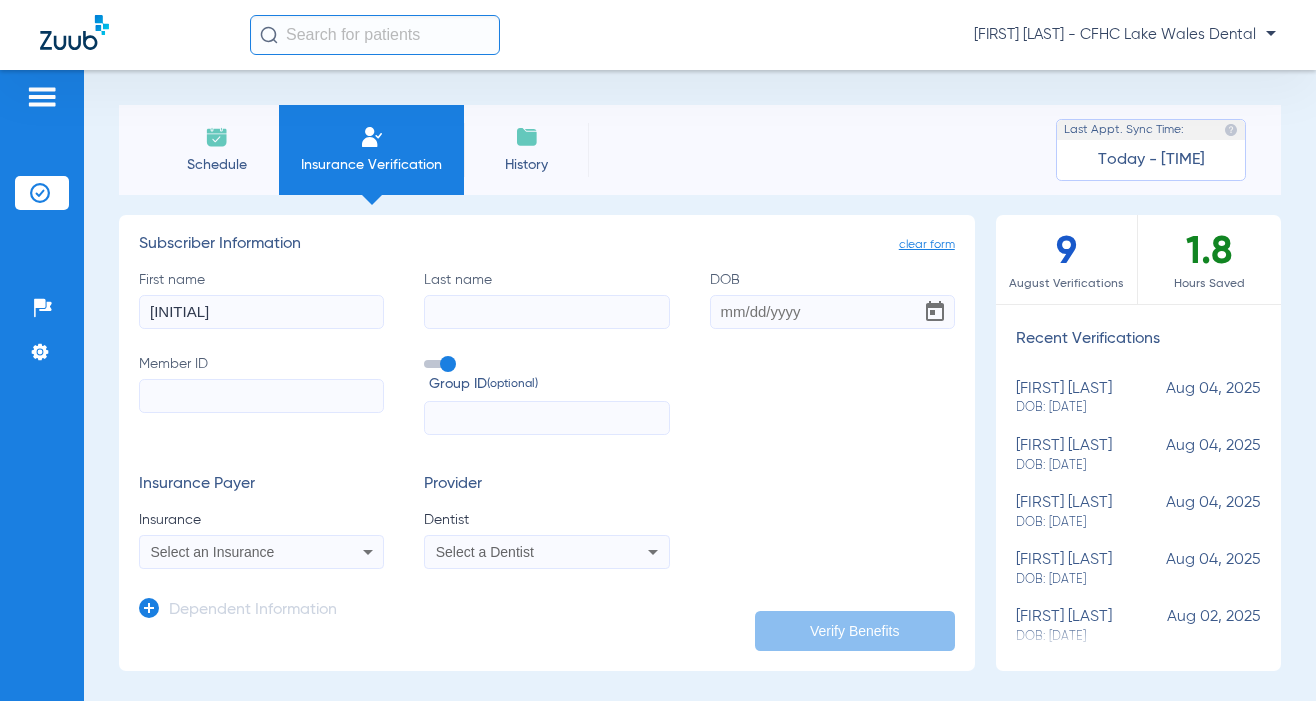 type on "L" 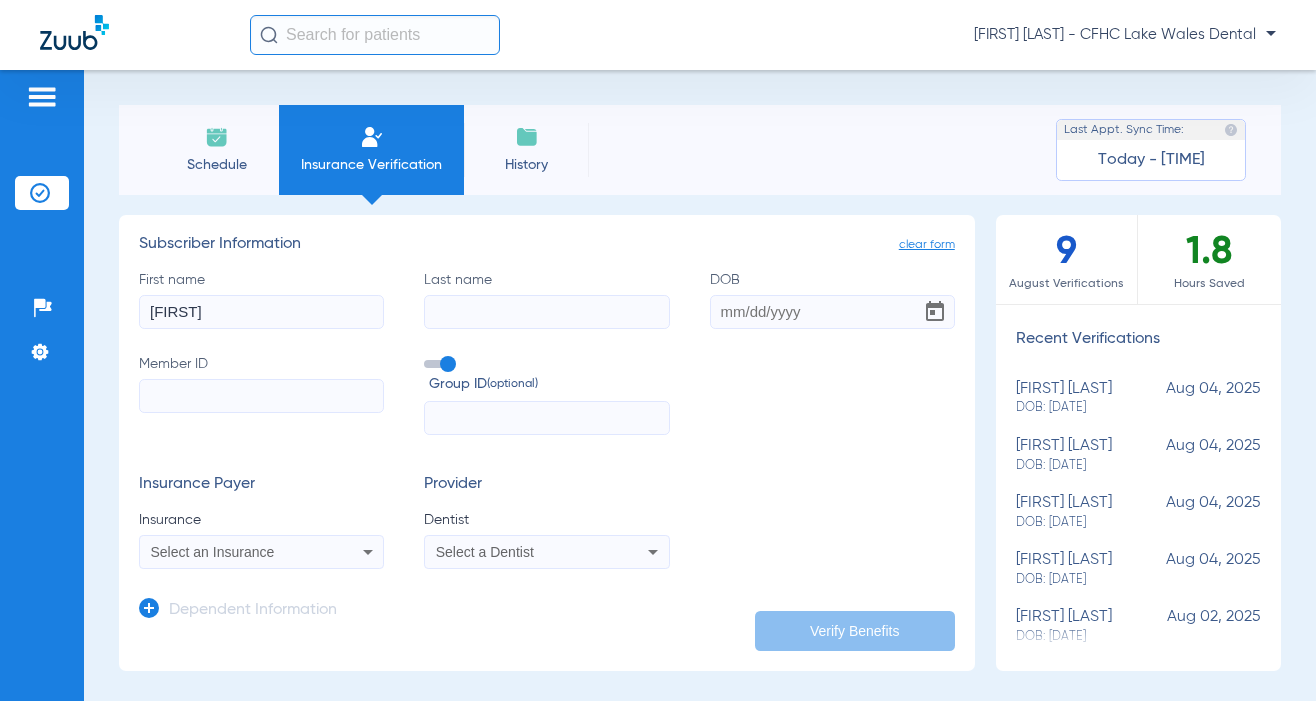 type on "[FIRST]" 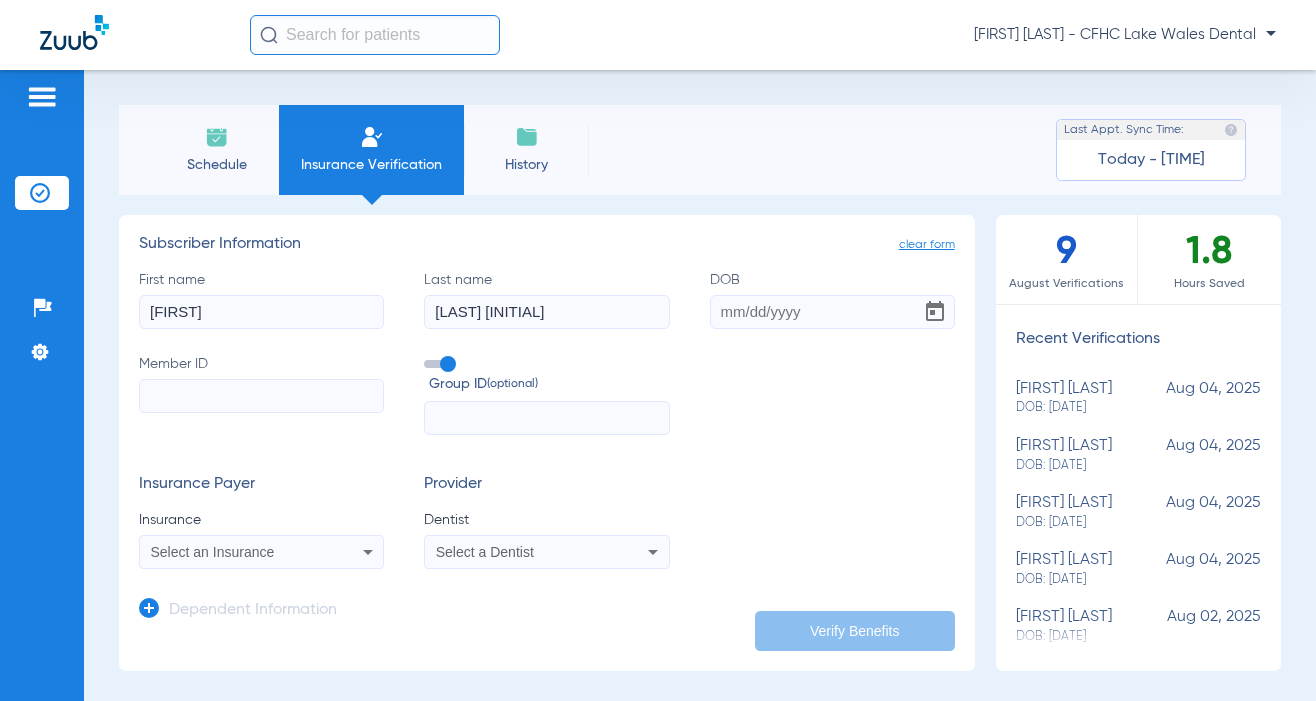 type on "[LAST] [INITIAL]" 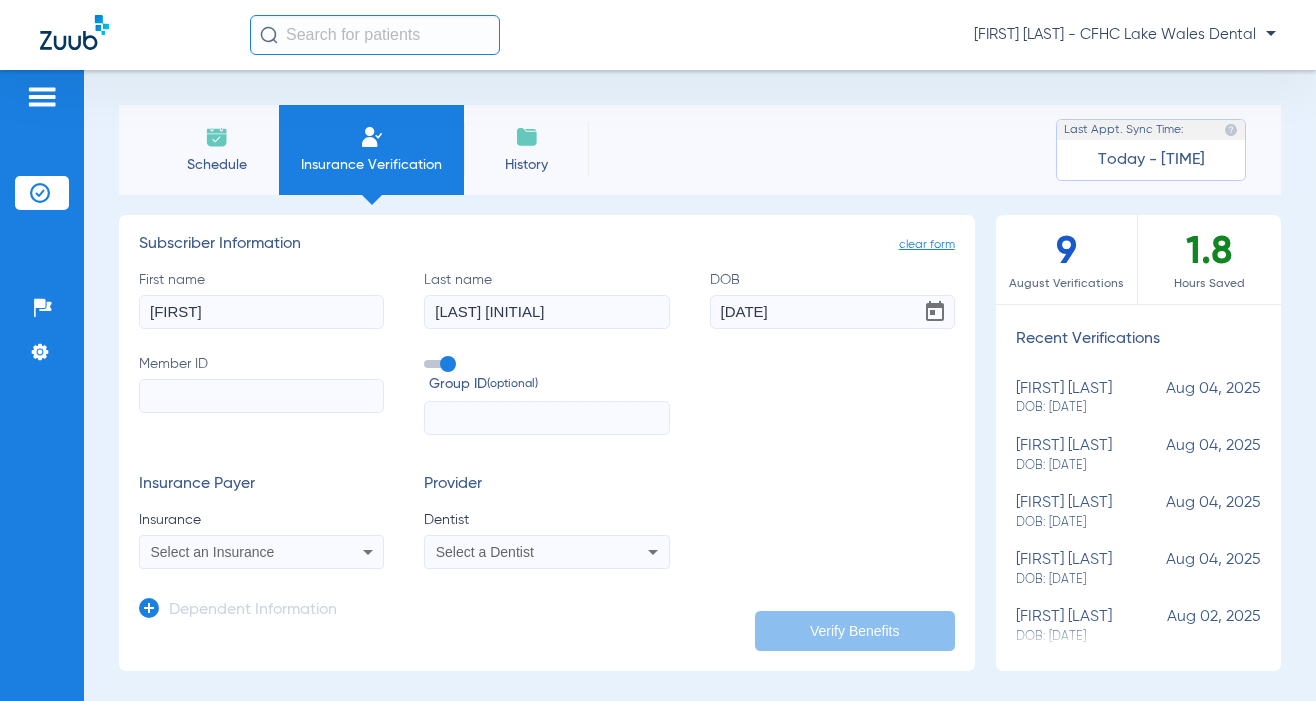 type on "[DATE]" 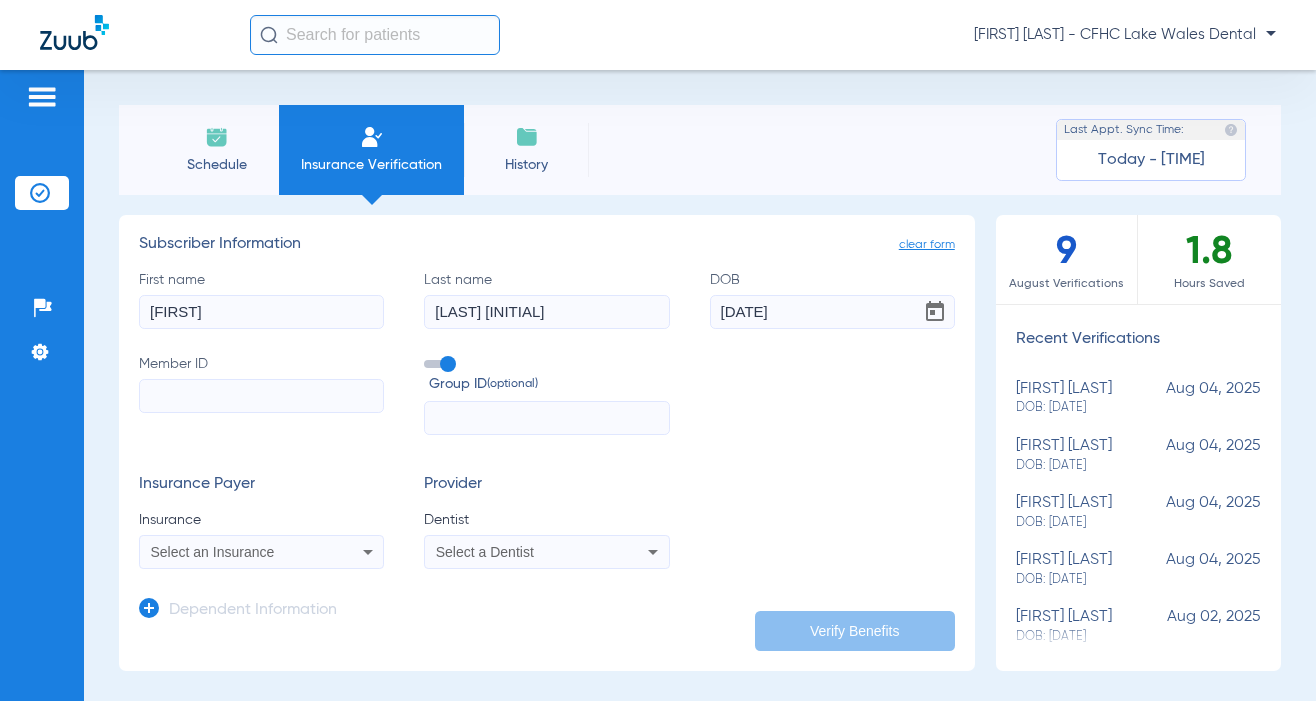 paste on "[NUMBER]" 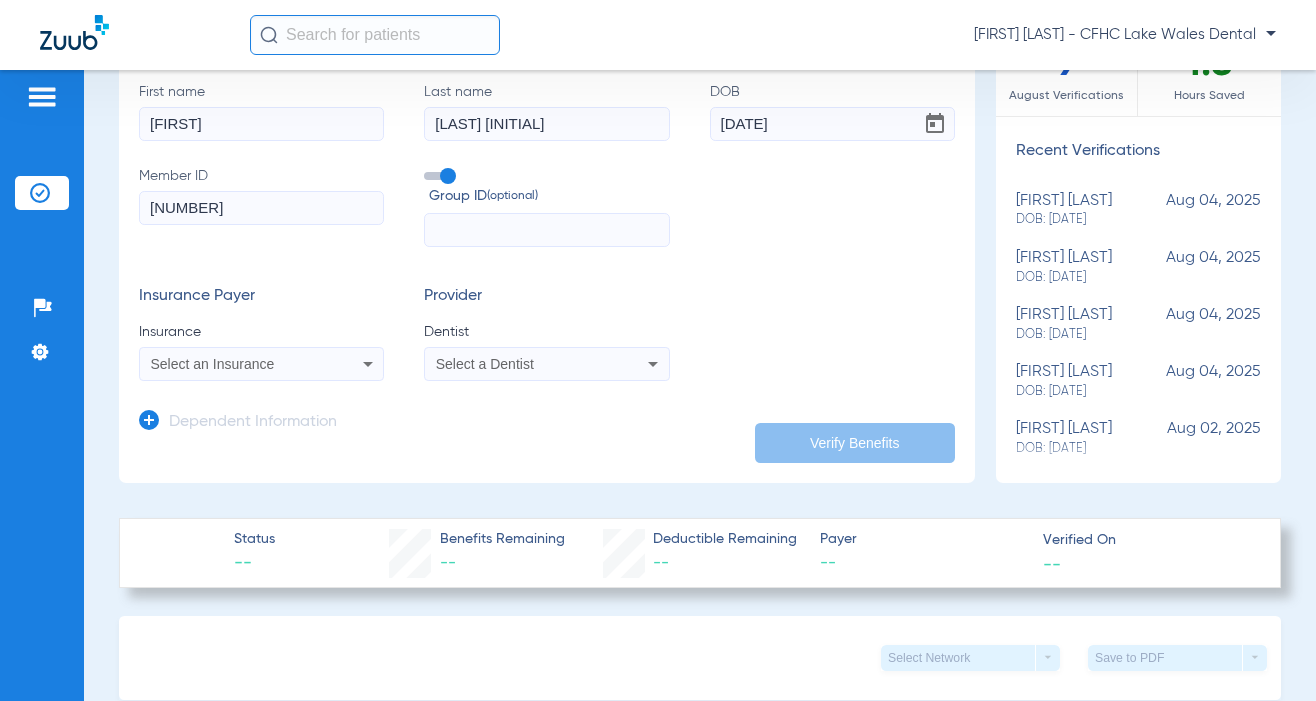 scroll, scrollTop: 300, scrollLeft: 0, axis: vertical 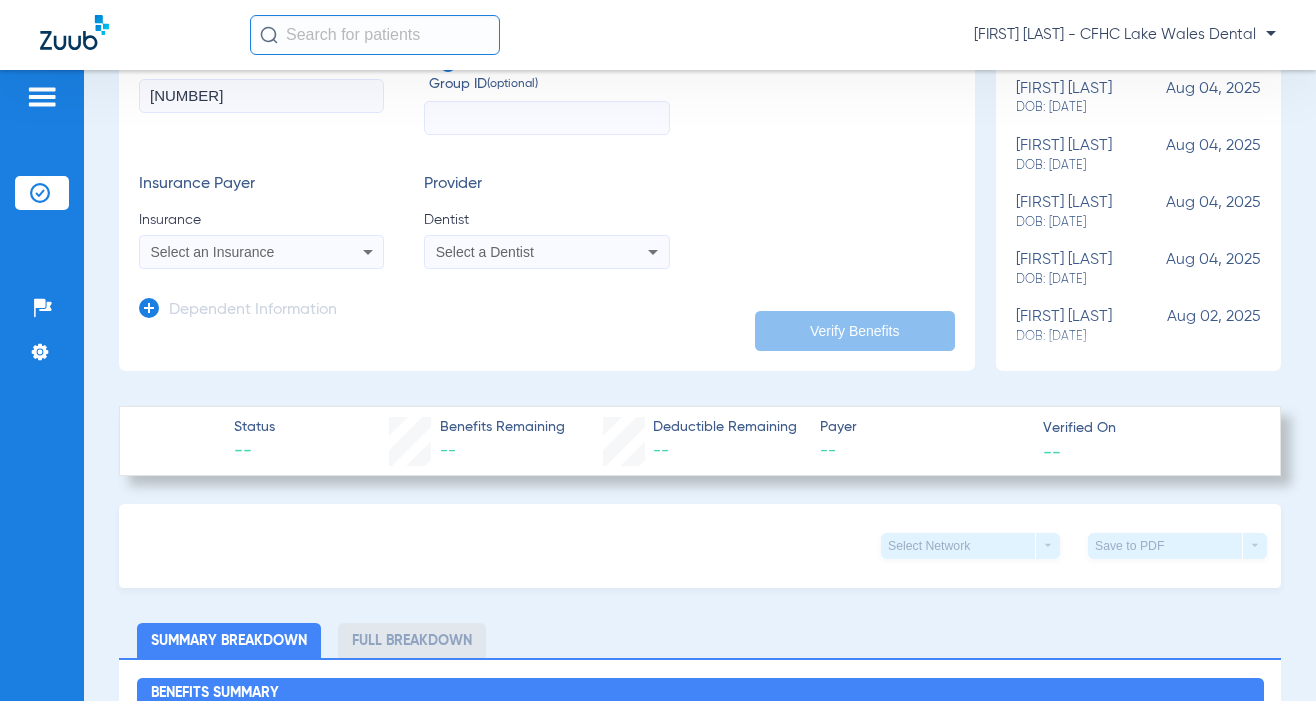 type on "[NUMBER]" 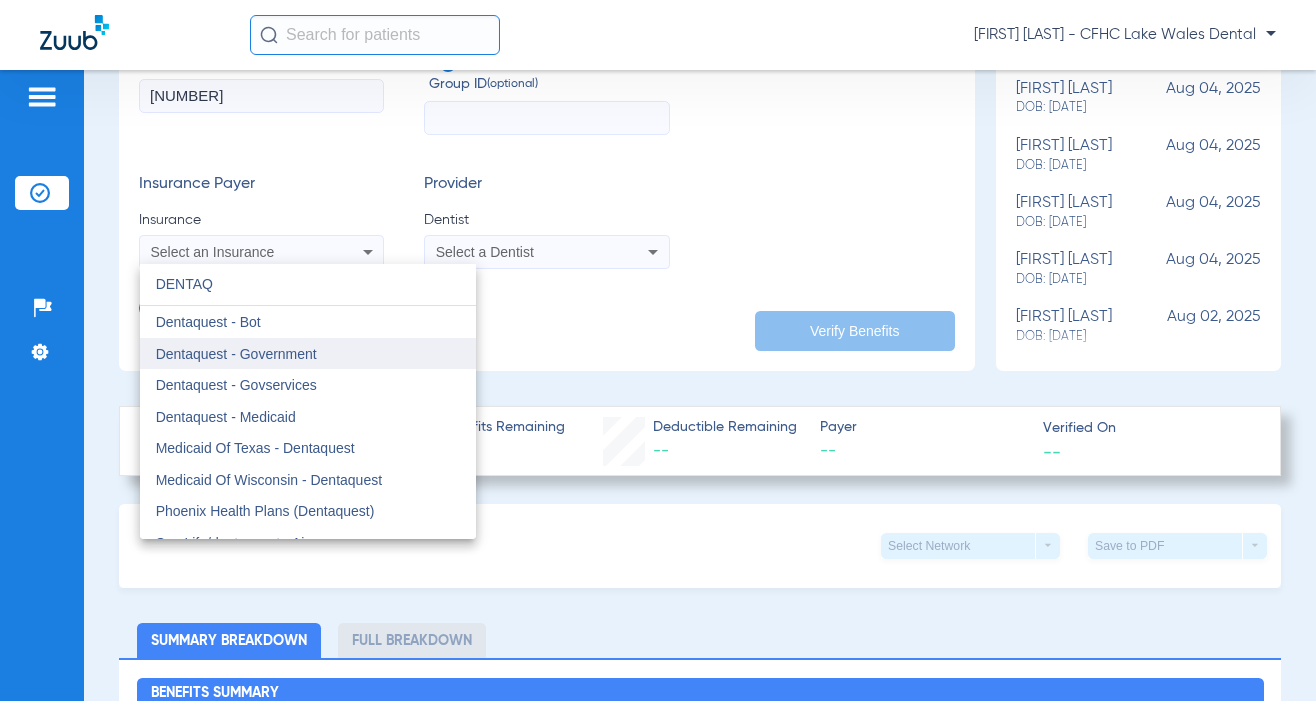 type on "DENTAQ" 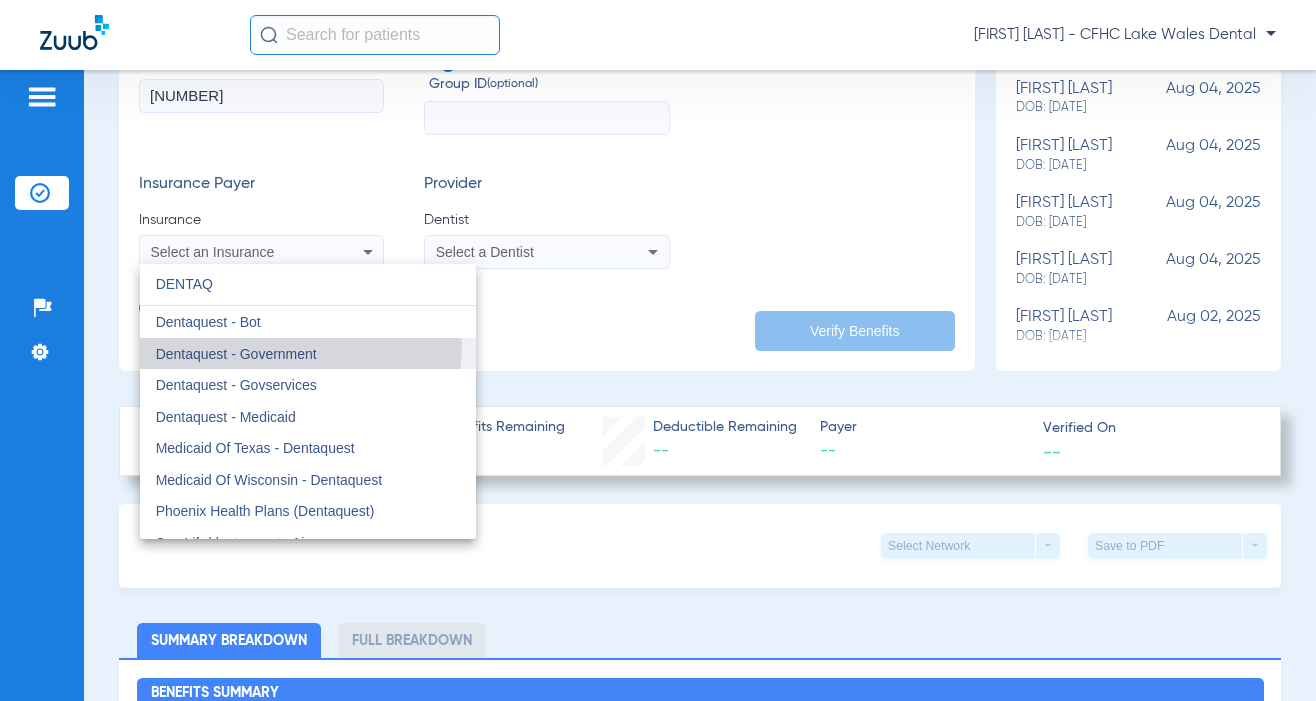 click on "Dentaquest - Government" at bounding box center [236, 354] 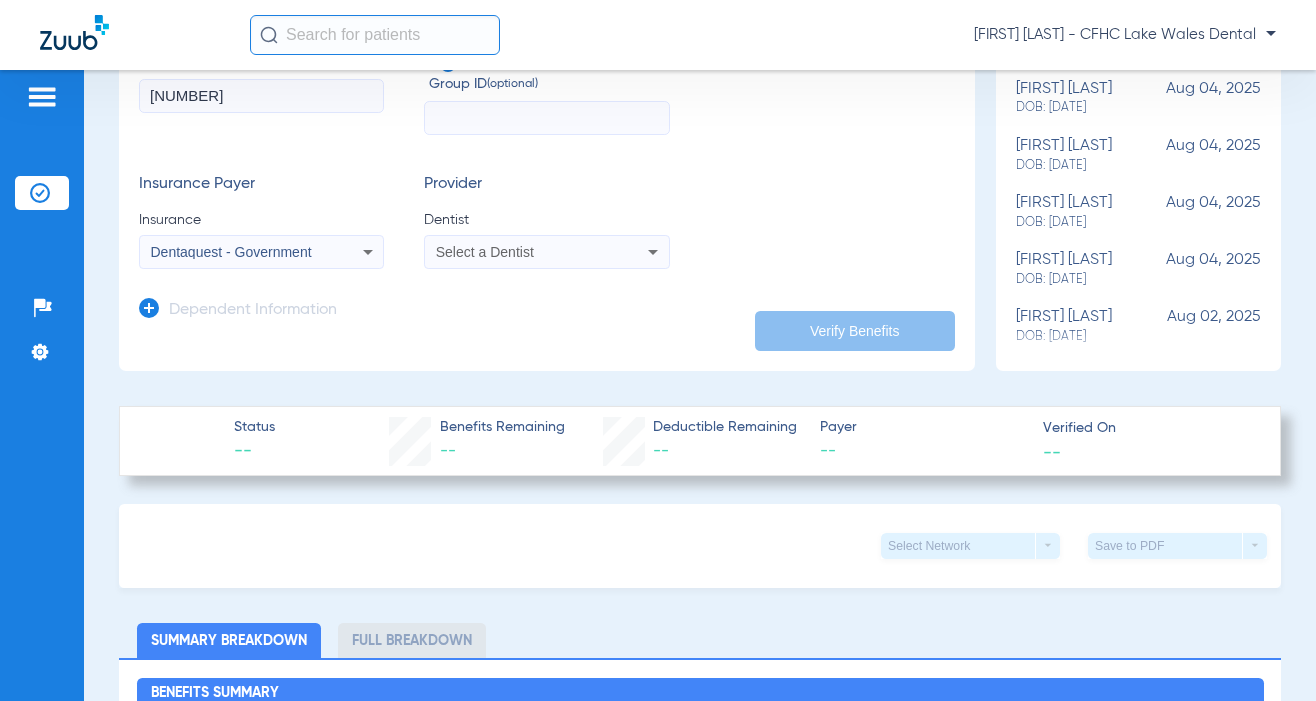 click on "Select a Dentist" at bounding box center (485, 252) 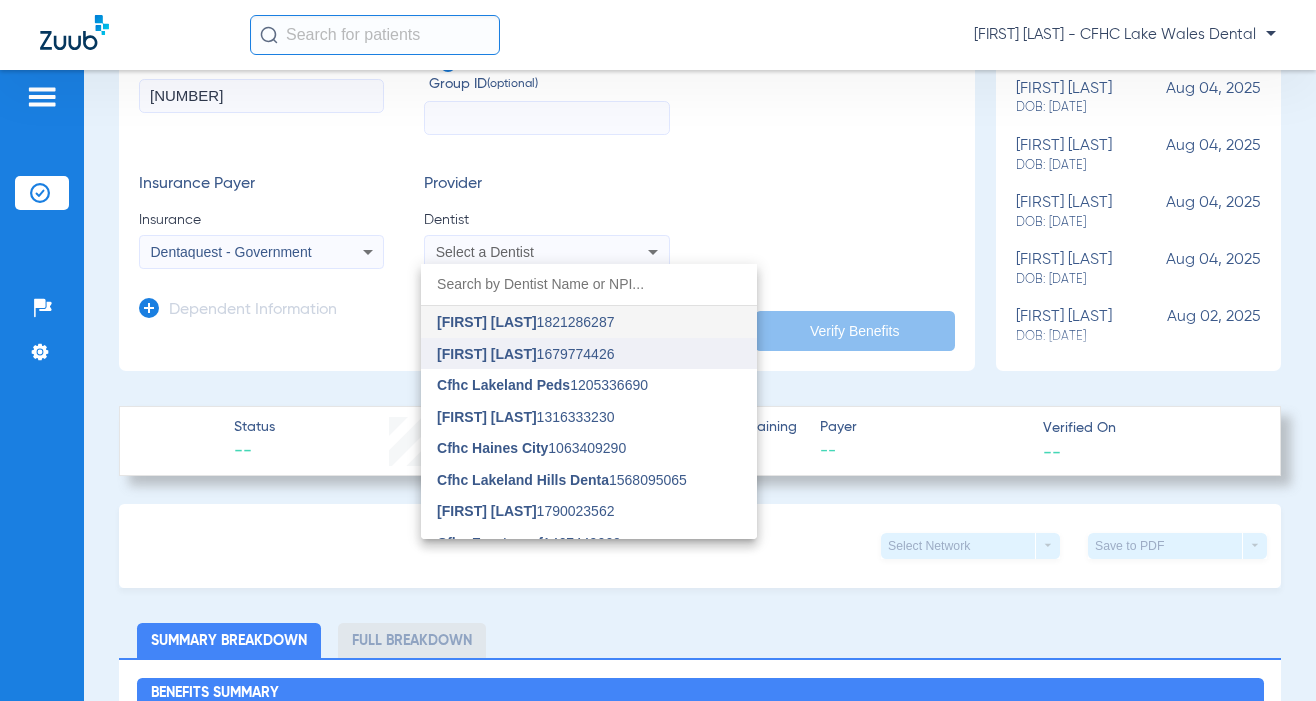 click on "[NAME]   [NUMBER]" at bounding box center (525, 354) 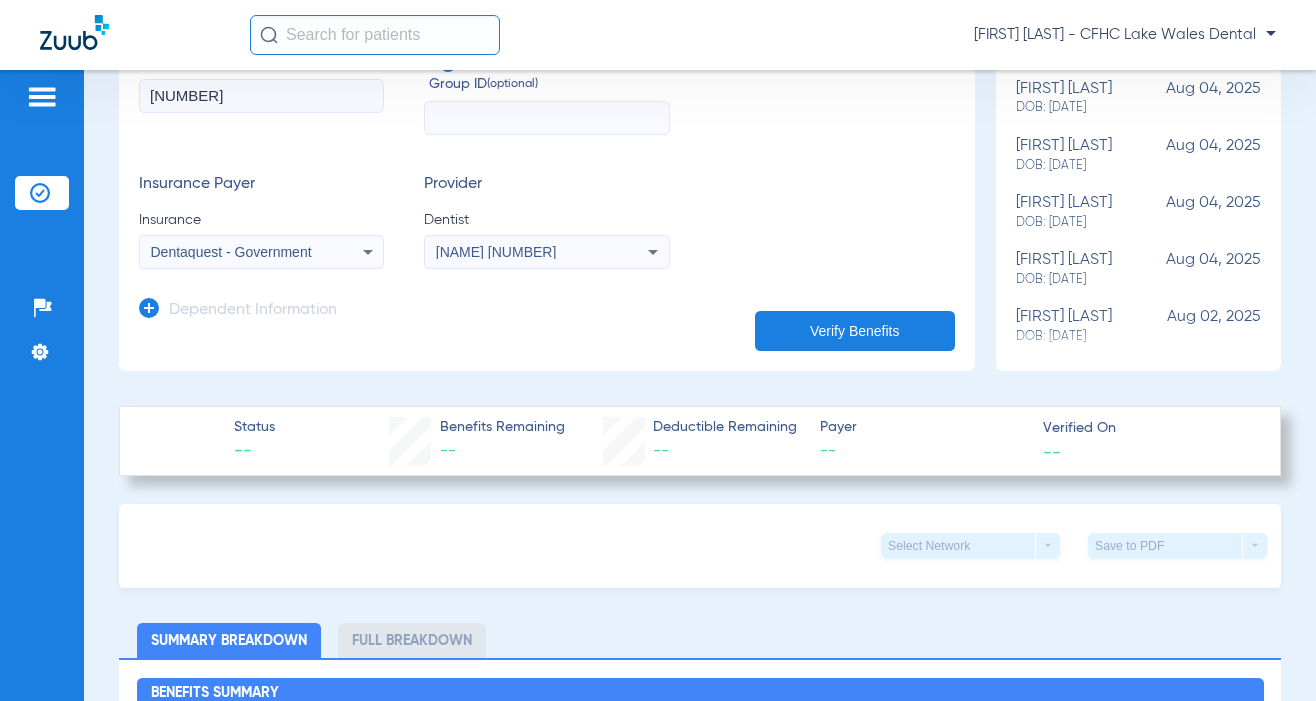 click on "Verify Benefits" 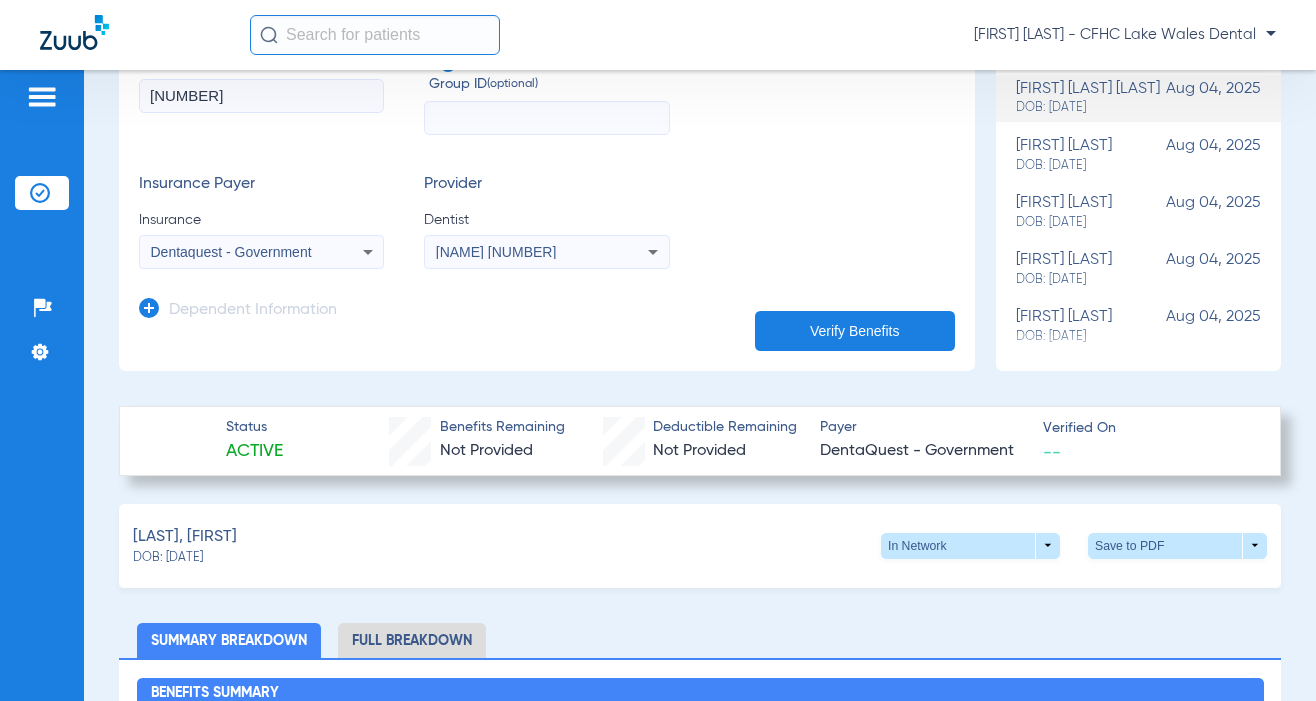click on "clear form   Subscriber Information
First name  [FIRST]  Last name  [LAST]  DOB  [DATE]  Member ID  [NUMBER]  Group ID  (optional)  Insurance Payer   Insurance
Dentaquest - Government  Provider   Dentist
[NAME]  [NUMBER]  Dependent Information   Verify Benefits   10   August Verifications   2.0   Hours Saved   Recent Verifications   [FIRST] [LAST]   DOB: [DATE]   Aug 04, 2025   [FIRST] [LAST]   DOB: [DATE]   Aug 04, 2025   [FIRST] [LAST]   DOB: [DATE]   Aug 04, 2025   [FIRST] [LAST]   DOB: [DATE]   Aug 04, 2025   [FIRST] [LAST]   DOB: [DATE]   Aug 02, 2025   [FIRST] [LAST]   DOB: [DATE]   Aug 02, 2025   [FIRST] [LAST]   DOB: [DATE]   Aug 02, 2025   [FIRST] [LAST]   DOB: [DATE]   Aug 02, 2025   [FIRST] [LAST]   DOB: [DATE]   Aug 02, 2025   [FIRST] [LAST]   DOB: [DATE]   Aug 01, 2025   [FIRST] [LAST]   Aug 01, 2025" 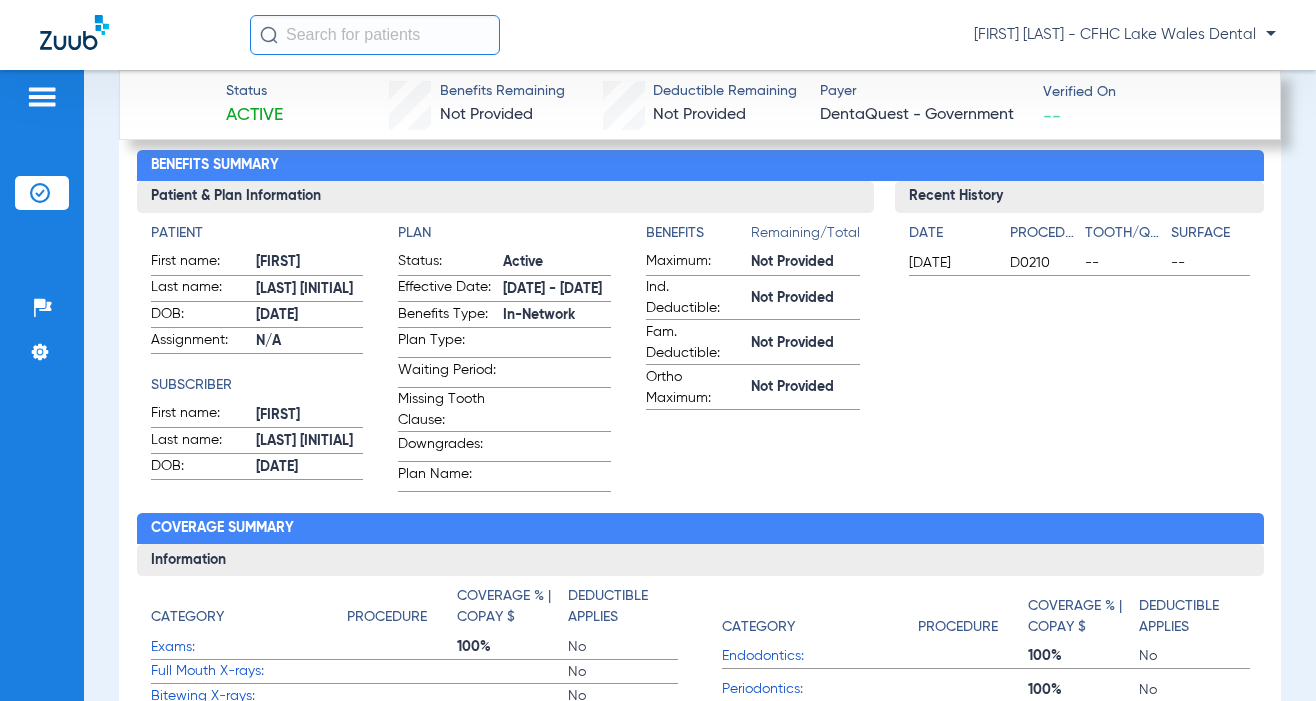scroll, scrollTop: 600, scrollLeft: 0, axis: vertical 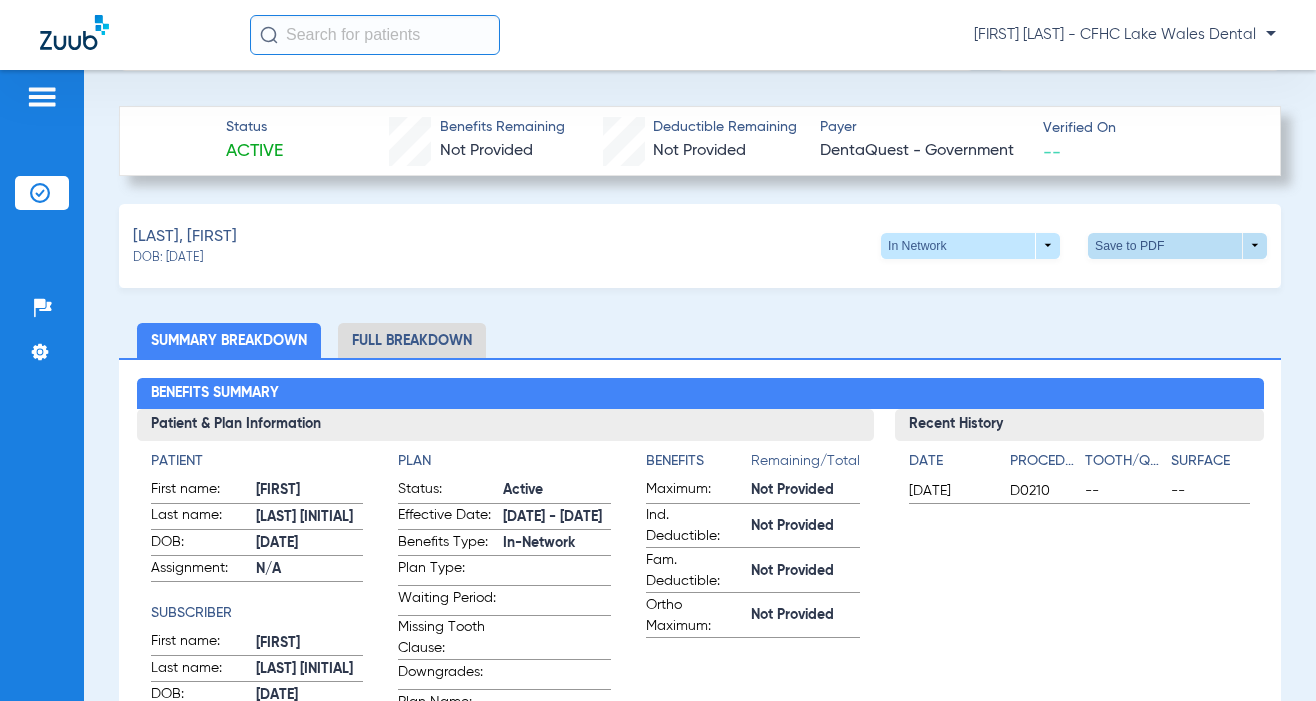 click 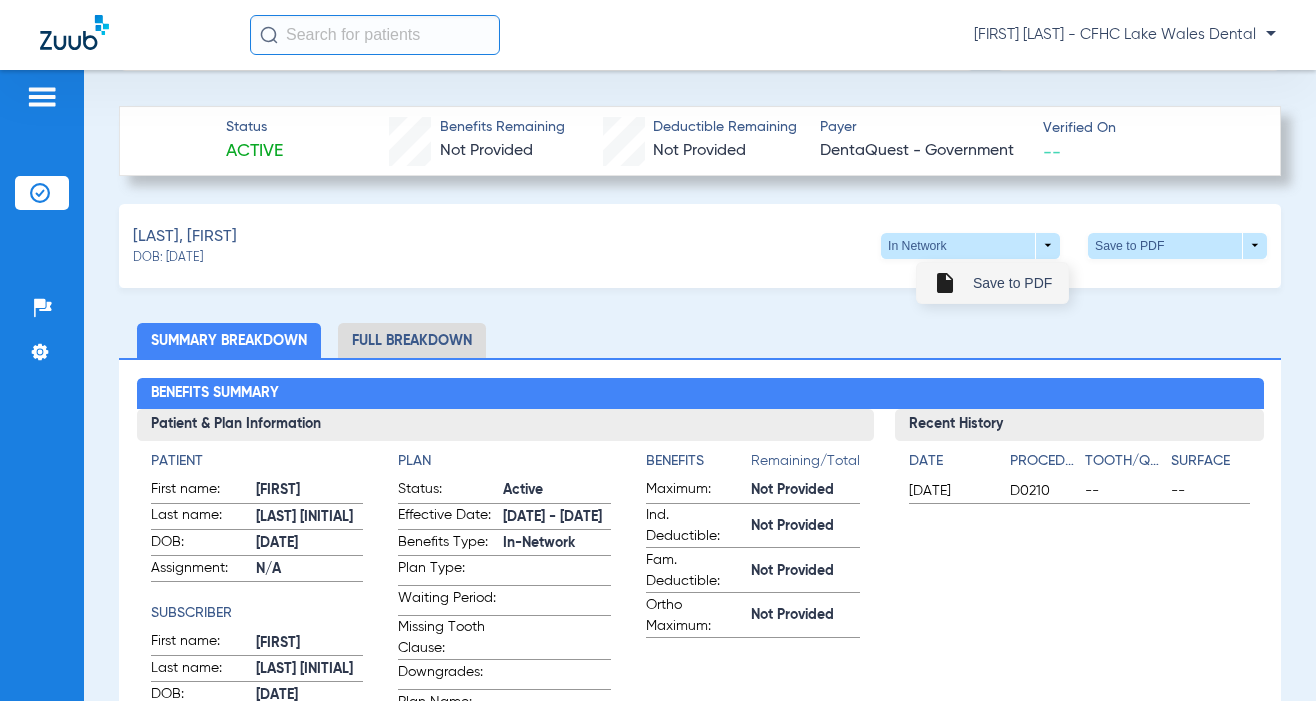 click on "insert_drive_file  Save to PDF" at bounding box center (992, 283) 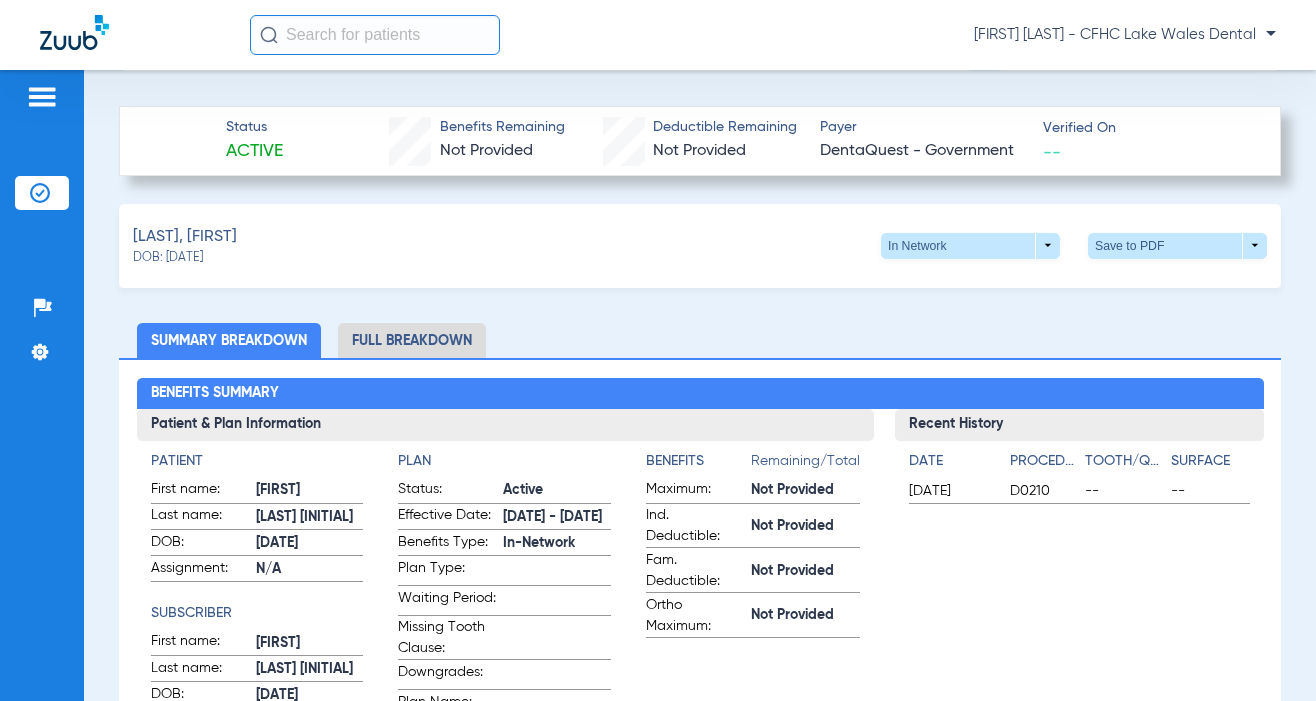 scroll, scrollTop: 48, scrollLeft: 0, axis: vertical 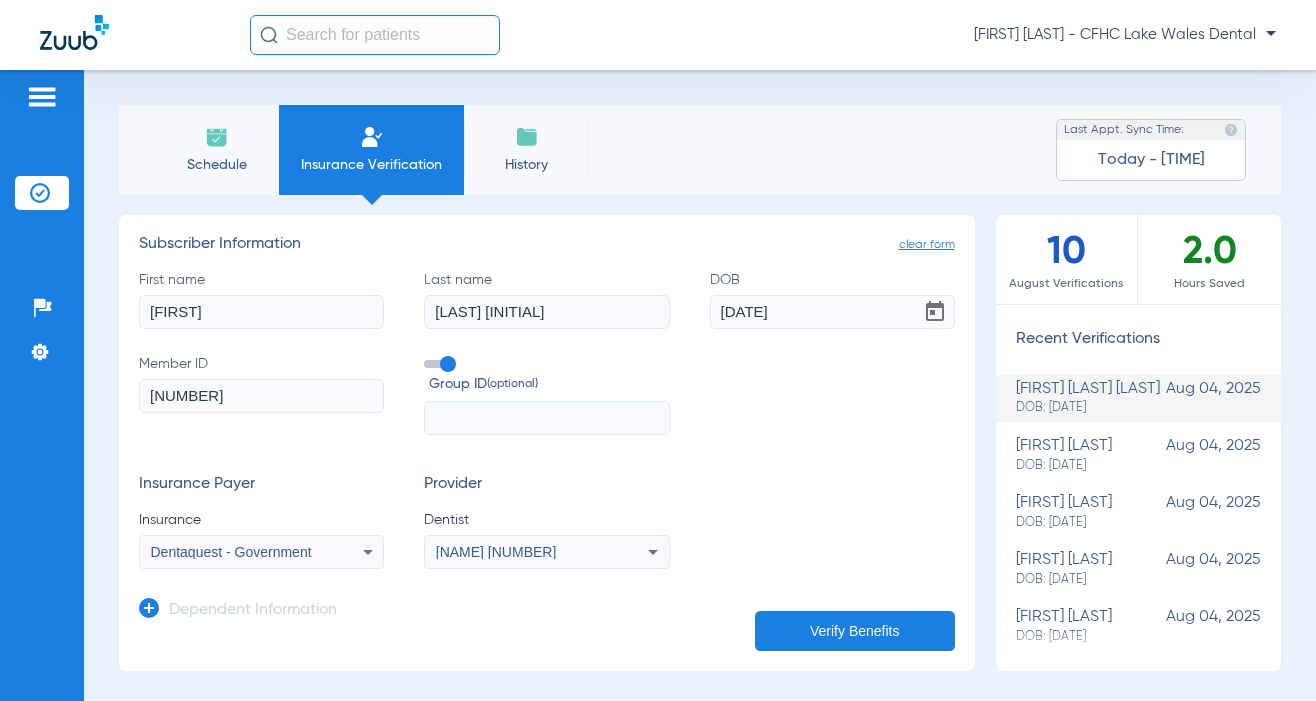 drag, startPoint x: 218, startPoint y: 143, endPoint x: 190, endPoint y: 131, distance: 30.463093 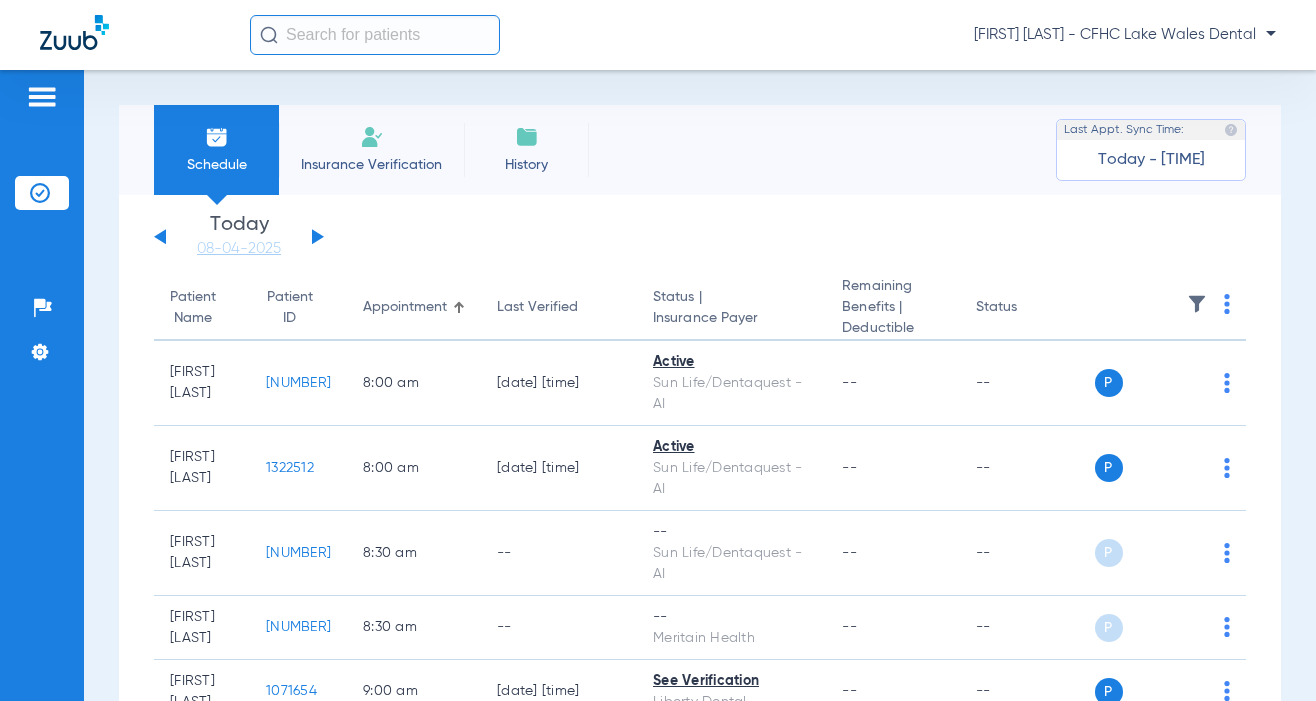 click on "Saturday   05-31-2025   Sunday   06-01-2025   Monday   06-02-2025   Tuesday   06-03-2025   Wednesday   06-04-2025   Thursday   06-05-2025   Friday   06-06-2025   Saturday   06-07-2025   Sunday   06-08-2025   Monday   06-09-2025   Tuesday   06-10-2025   Wednesday   06-11-2025   Thursday   06-12-2025   Friday   06-13-2025   Saturday   06-14-2025   Sunday   06-15-2025   Monday   06-16-2025   Tuesday   06-17-2025   Wednesday   06-18-2025   Thursday   06-19-2025   Friday   06-20-2025   Saturday   06-21-2025   Sunday   06-22-2025   Monday   06-23-2025   Tuesday   06-24-2025   Wednesday   06-25-2025   Thursday   06-26-2025   Friday   06-27-2025   Saturday   06-28-2025   Sunday   06-29-2025   Monday   06-30-2025   Tuesday   07-01-2025   Wednesday   07-02-2025   Thursday   07-03-2025   Friday   07-04-2025   Saturday   07-05-2025   Sunday   07-06-2025   Monday   07-07-2025   Tuesday   07-08-2025   Wednesday   07-09-2025   Thursday   07-10-2025   Friday   07-11-2025   Saturday   07-12-2025   Sunday   07-13-2025" 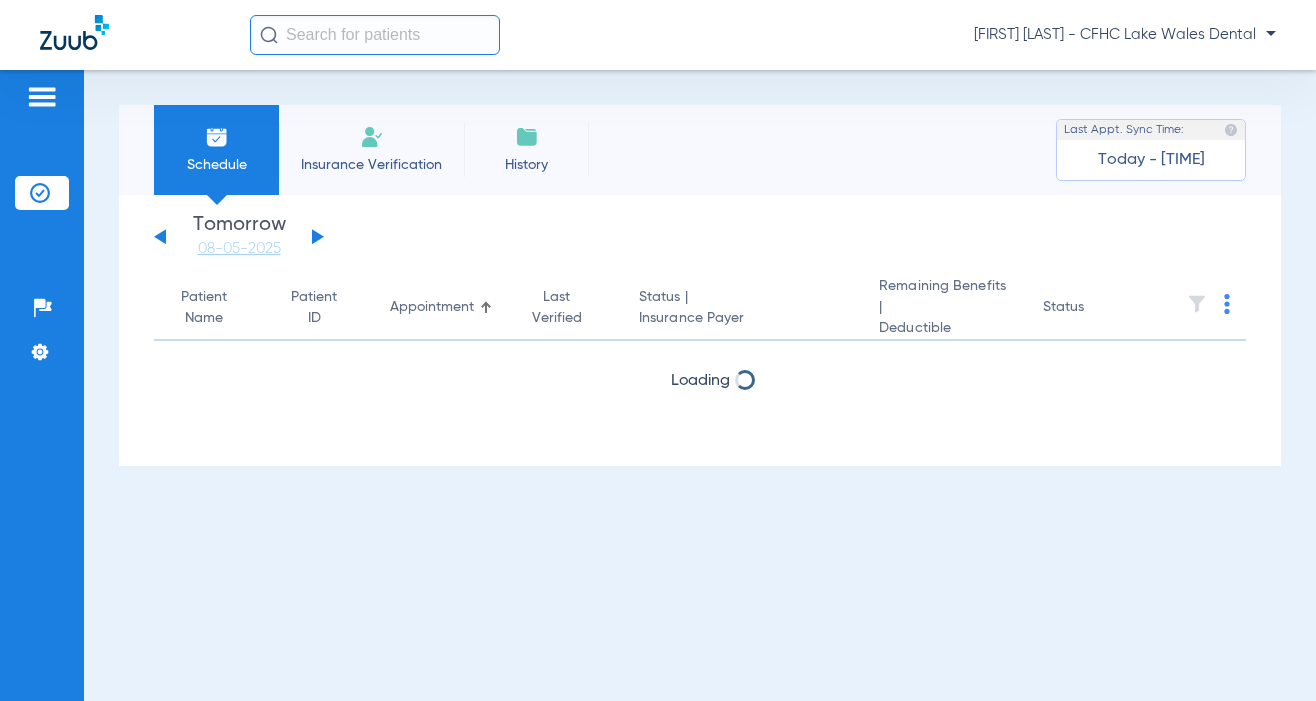 click 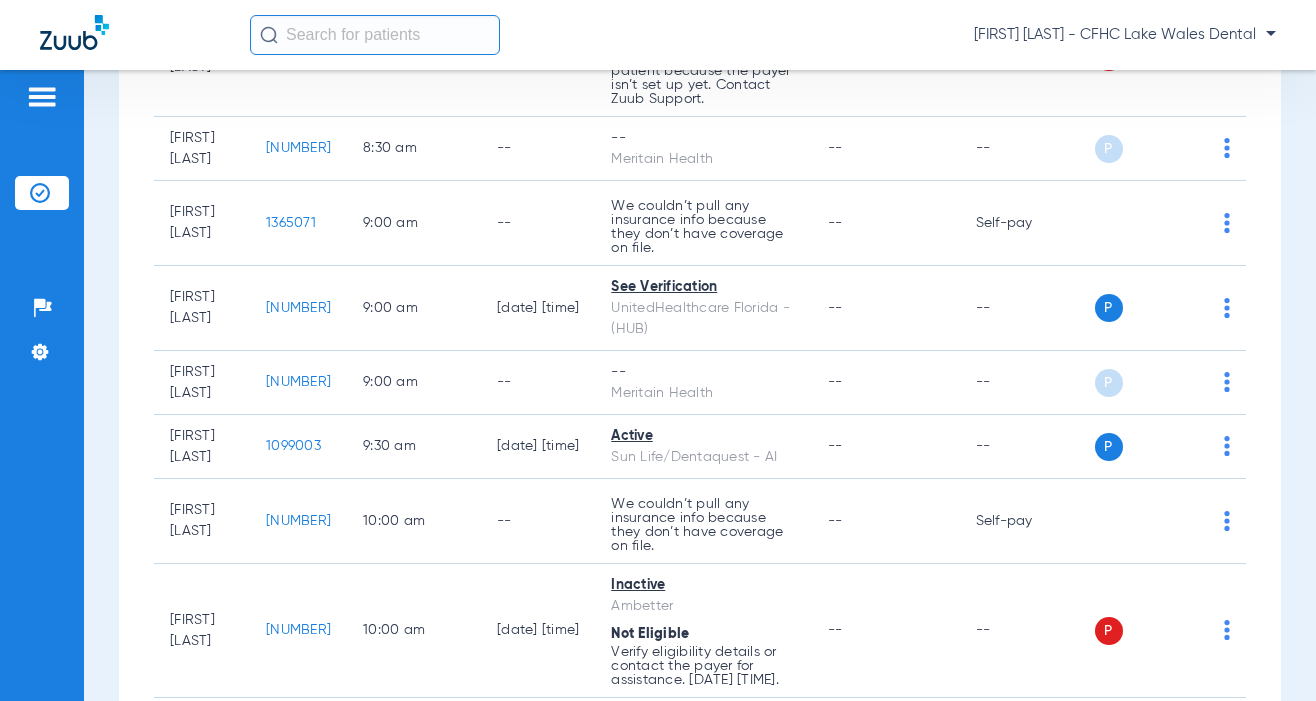 scroll, scrollTop: 700, scrollLeft: 0, axis: vertical 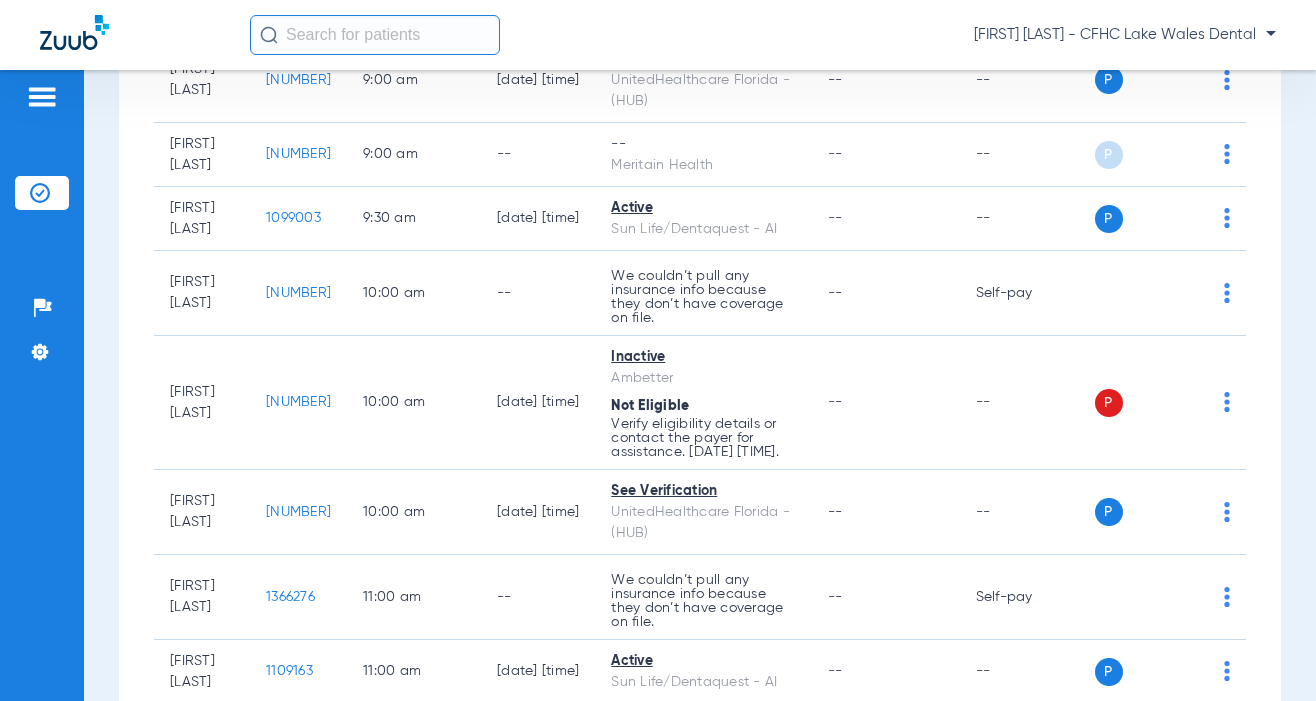 click on "Schedule Insurance Verification History  Last Appt. Sync Time:   Today - [TIME]   Saturday   05-31-2025   Sunday   06-01-2025   Monday   06-02-2025   Tuesday   06-03-2025   Wednesday   06-04-2025   Thursday   06-05-2025   Friday   06-06-2025   Saturday   06-07-2025   Sunday   06-08-2025   Monday   06-09-2025   Tuesday   06-10-2025   Wednesday   06-11-2025   Thursday   06-12-2025   Friday   06-13-2025   Saturday   06-14-2025   Sunday   06-15-2025   Monday   06-16-2025   Tuesday   06-17-2025   Wednesday   06-18-2025   Thursday   06-19-2025   Friday   06-20-2025   Saturday   06-21-2025   Sunday   06-22-2025   Monday   06-23-2025   Tuesday   06-24-2025   Wednesday   06-25-2025   Thursday   06-26-2025   Friday   06-27-2025   Saturday   06-28-2025   Sunday   06-29-2025   Monday   06-30-2025   Tuesday   07-01-2025   Wednesday   07-02-2025   Thursday   07-03-2025   Friday   07-04-2025   Saturday   07-05-2025   Sunday   07-06-2025   Monday   07-07-2025   Tuesday   07-08-2025   Wednesday   07-09-2025   Thursday  Su 1" at bounding box center [700, 385] 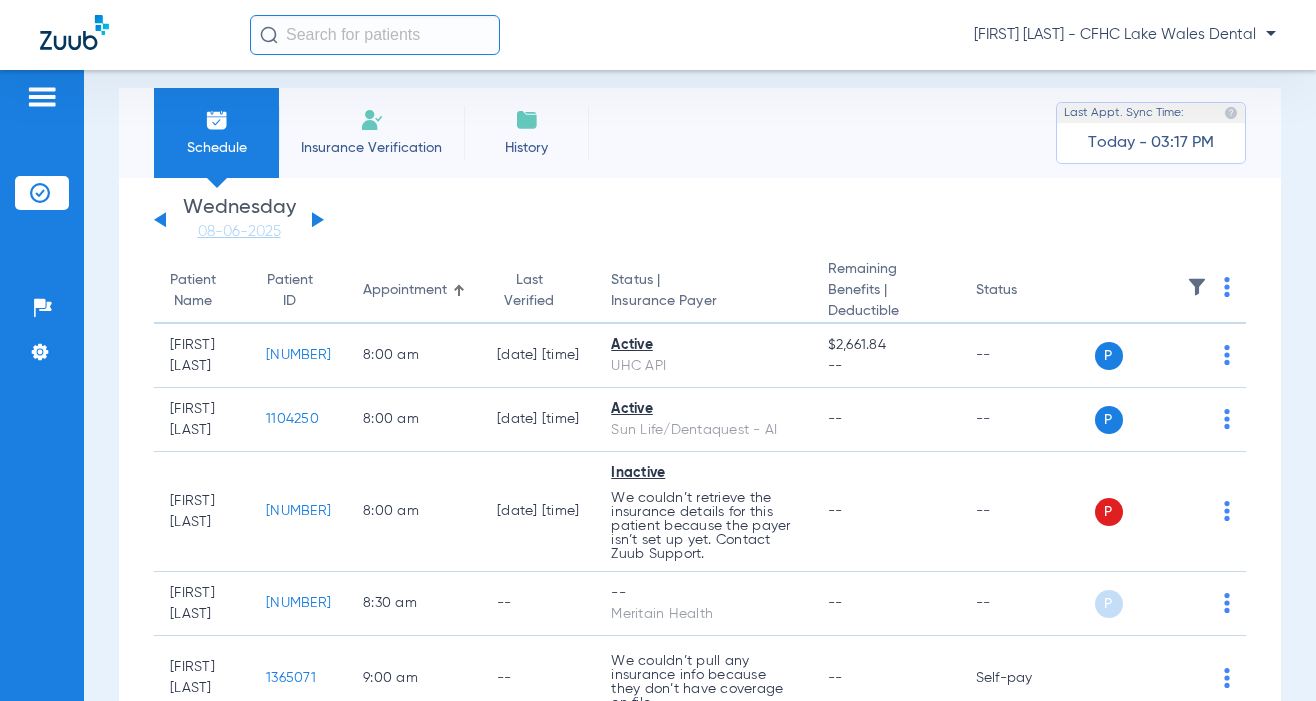scroll, scrollTop: 0, scrollLeft: 0, axis: both 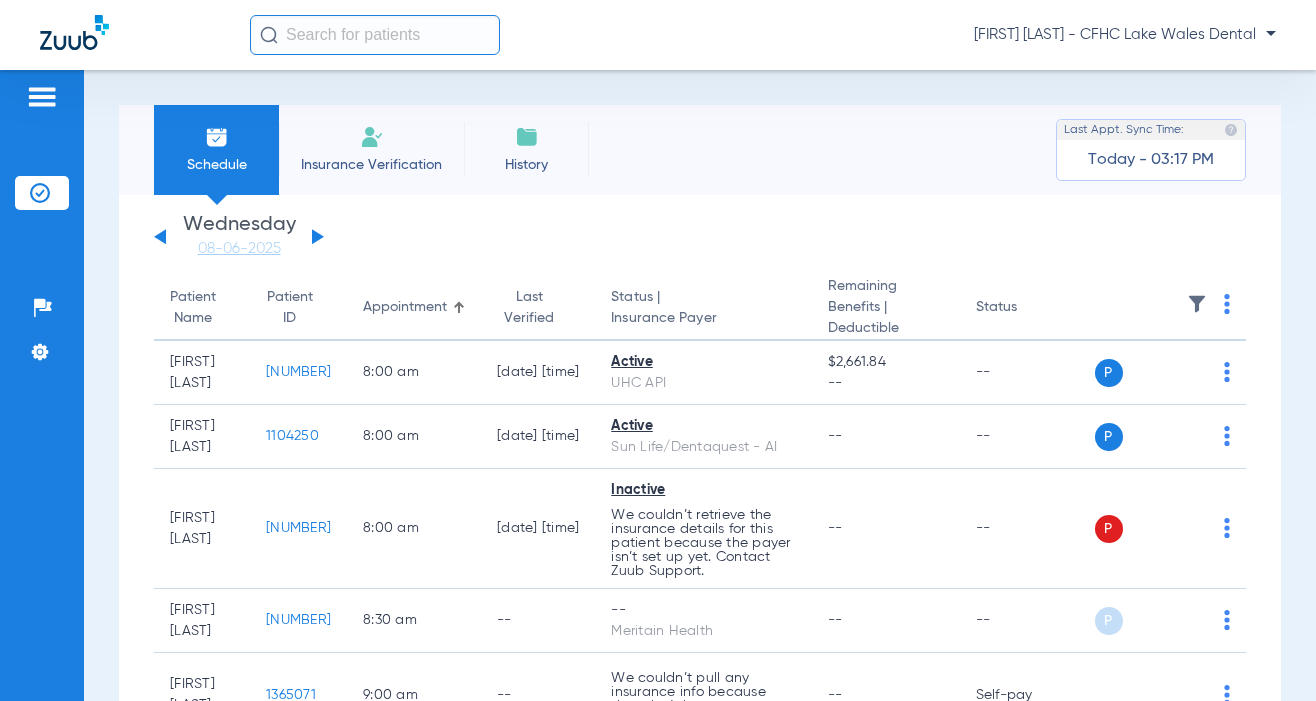 click on "Insurance Verification" 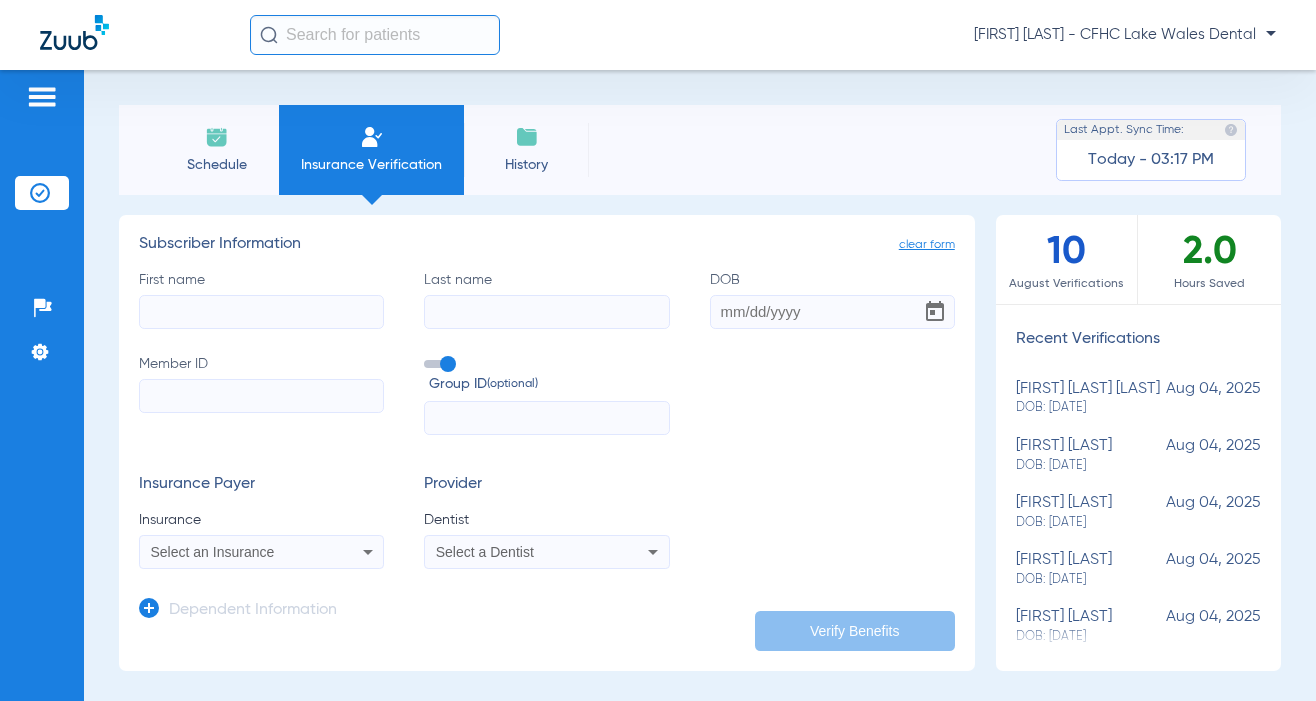 click on "Schedule" 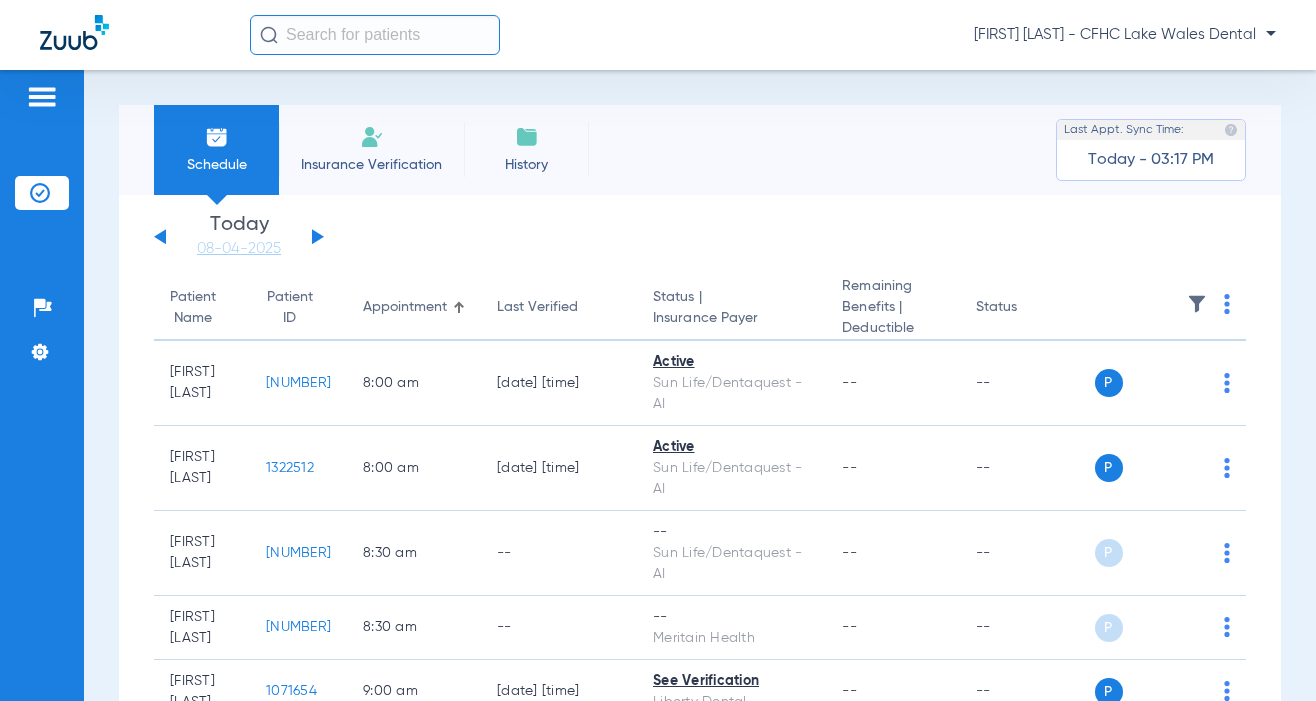 click on "Insurance Verification" 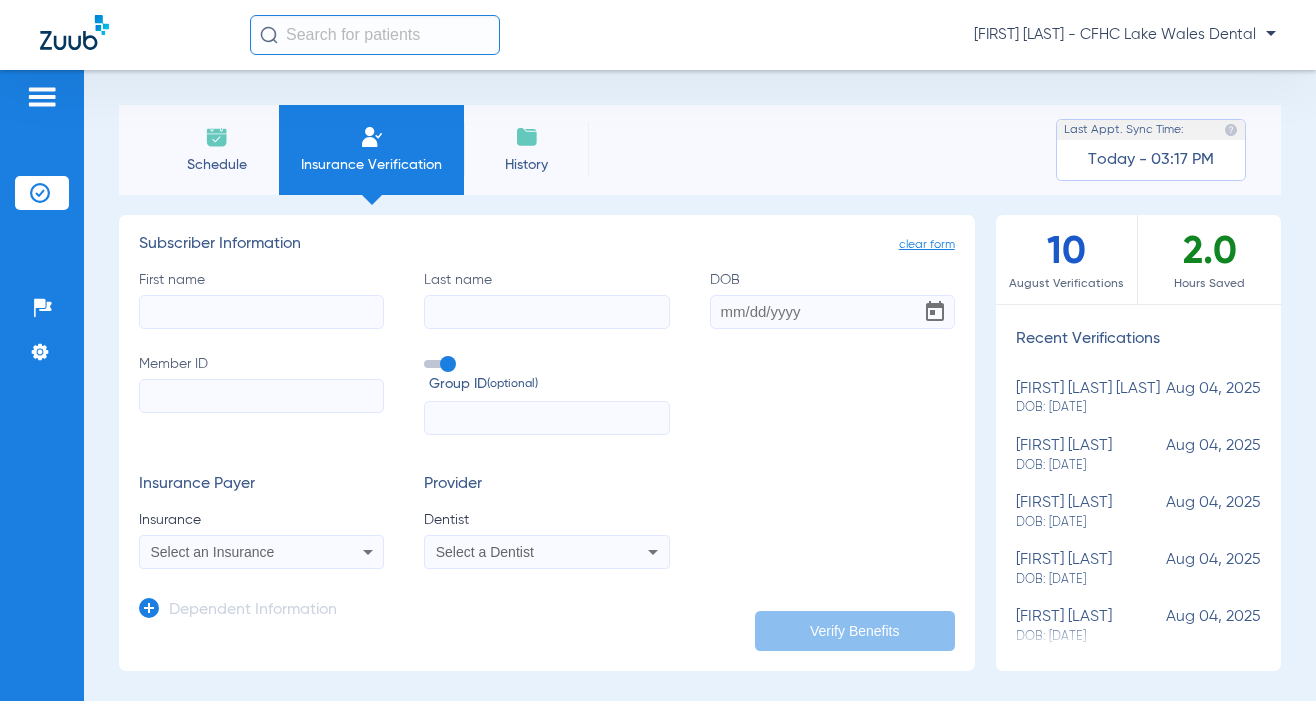 click on "First name" 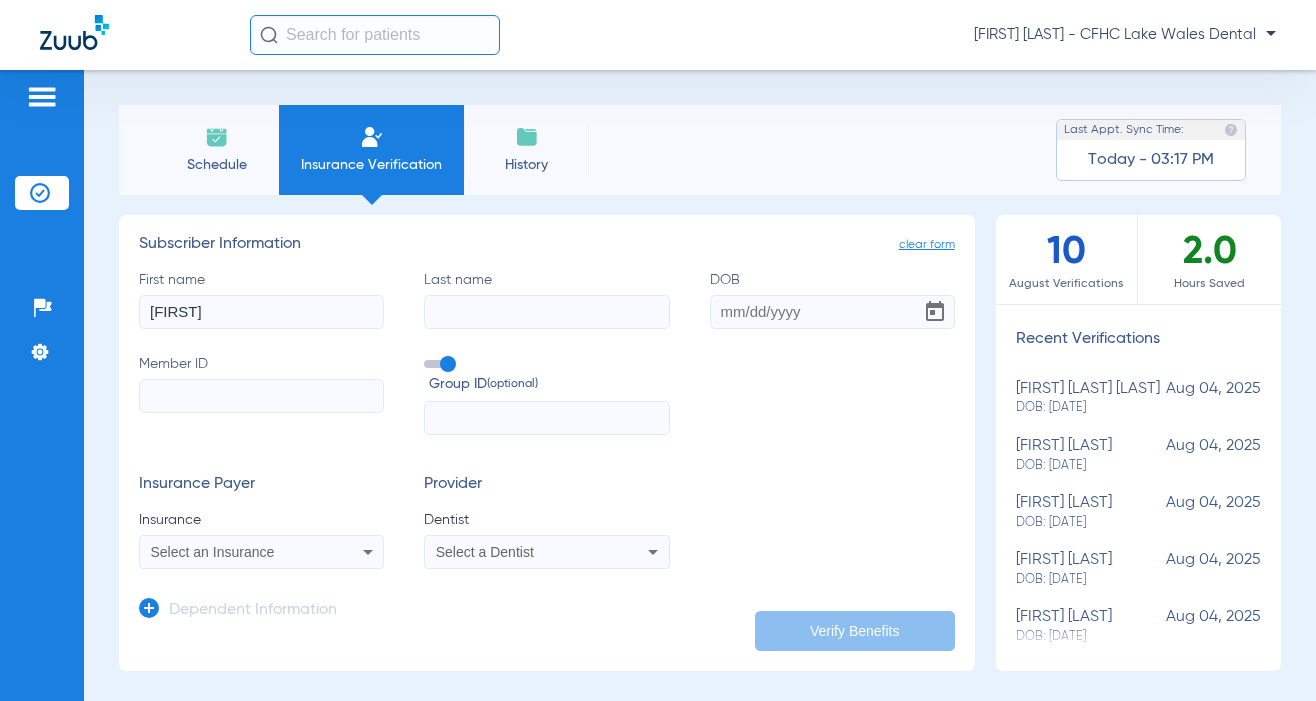 type on "[FIRST]" 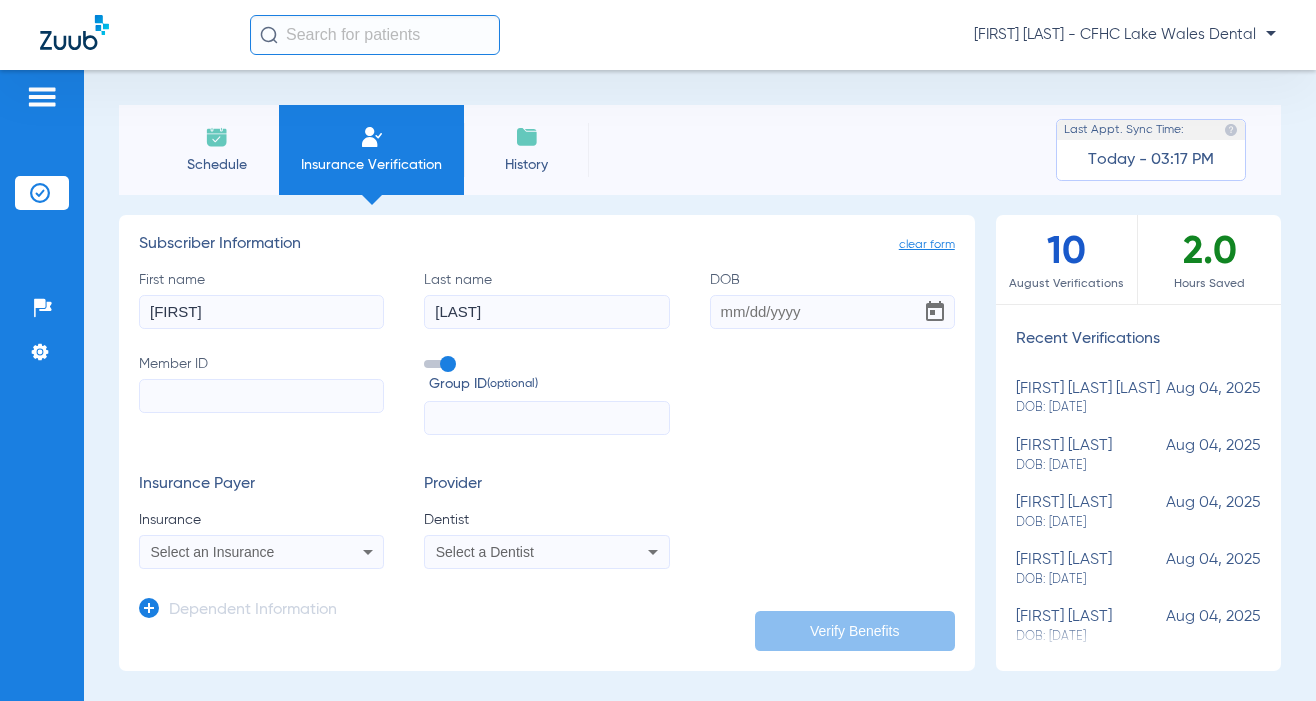 type on "[LAST]" 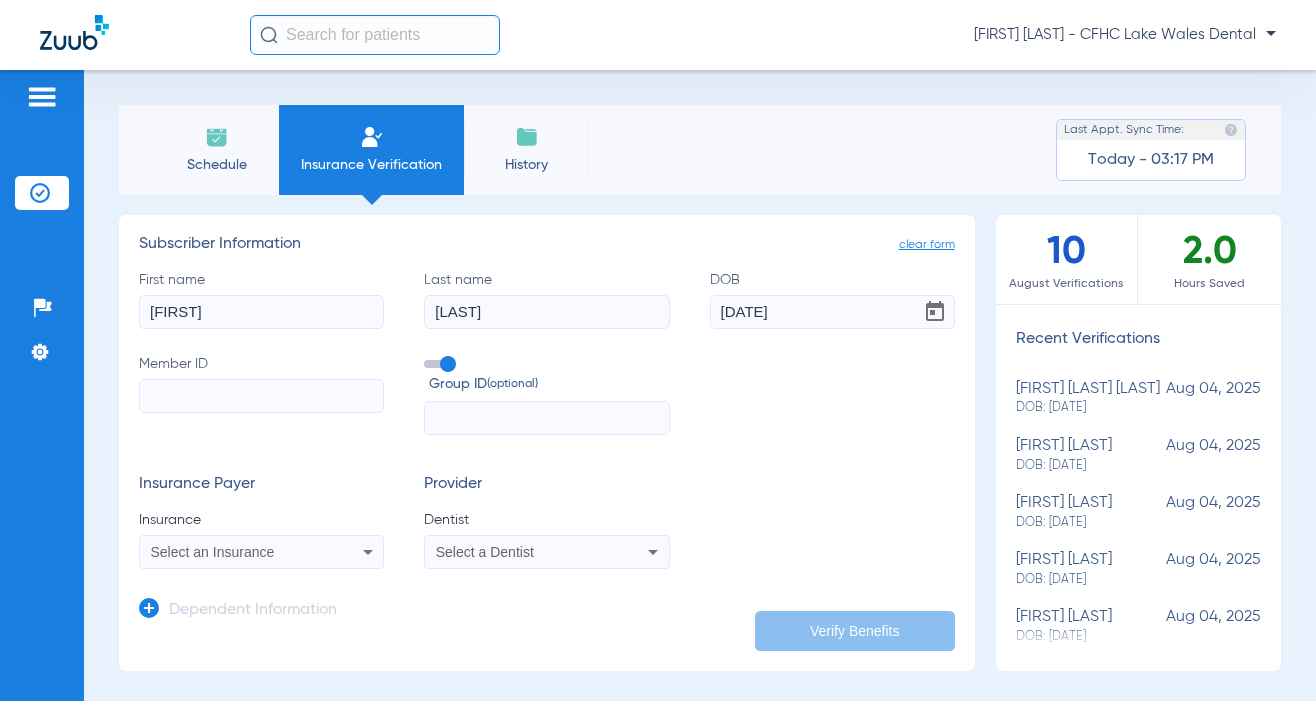 type on "[DATE]" 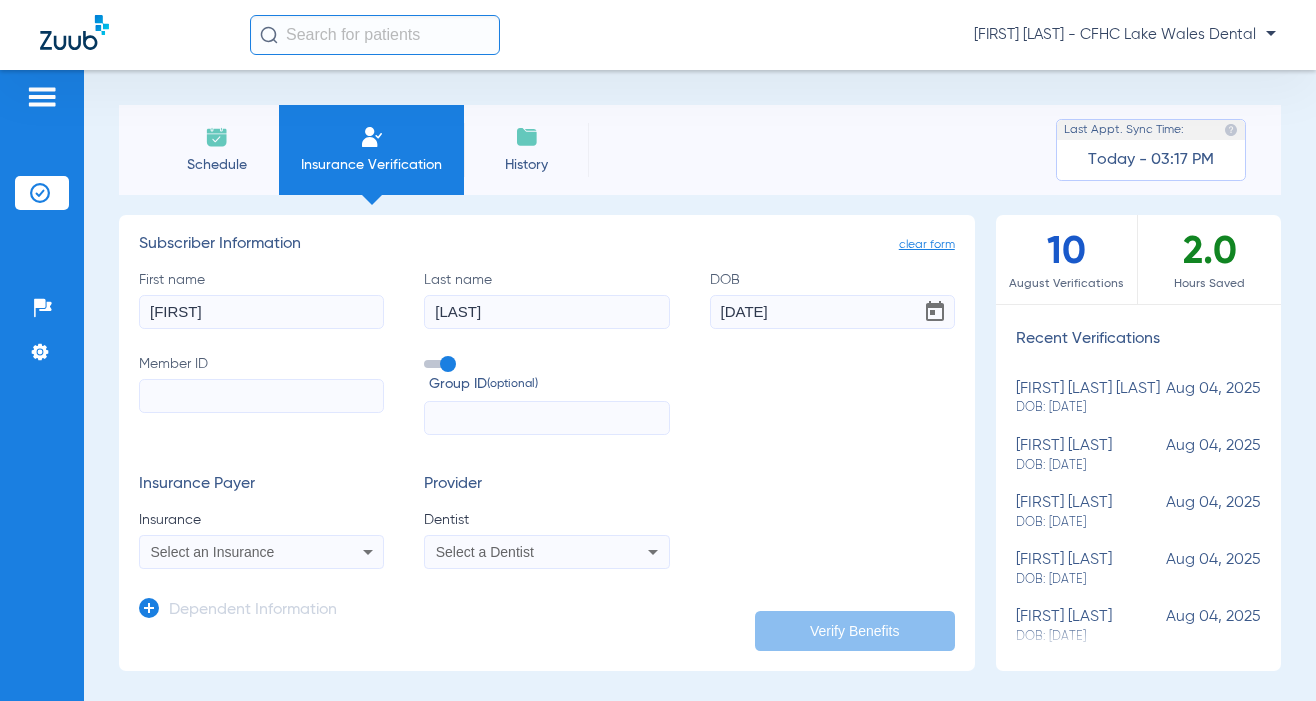 click on "Member ID" 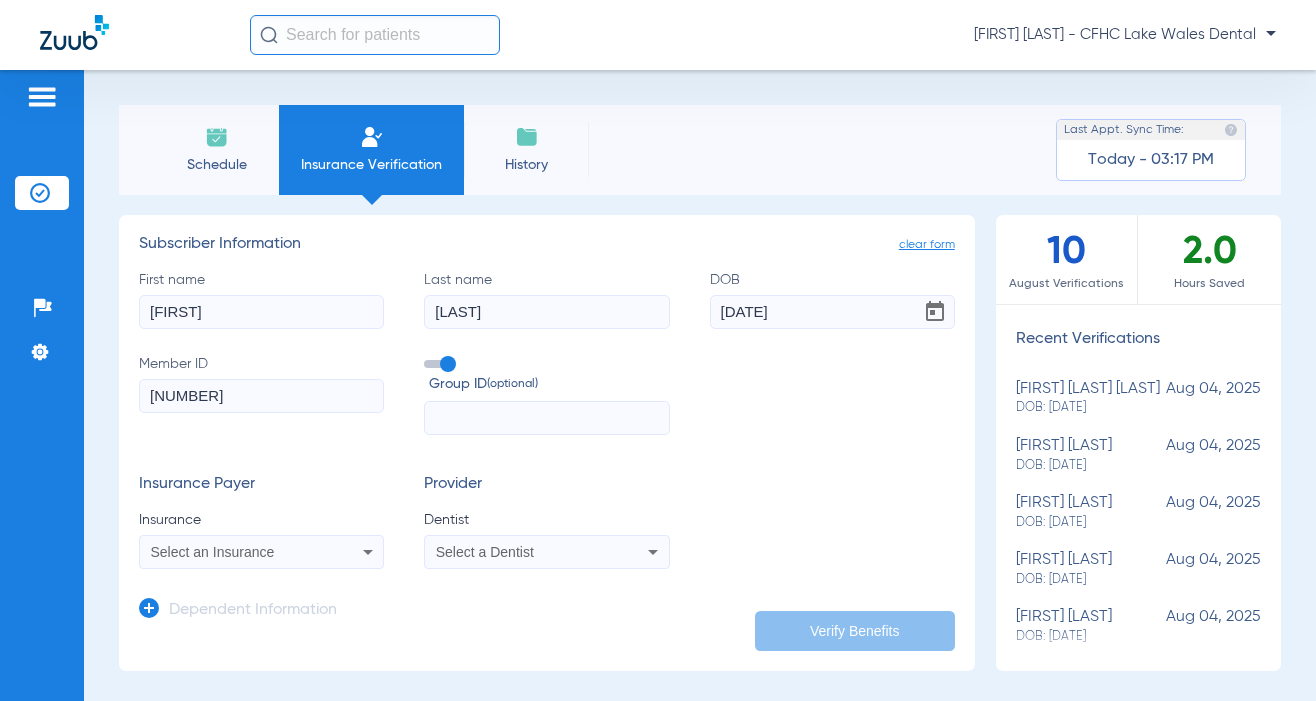 type on "[NUMBER]" 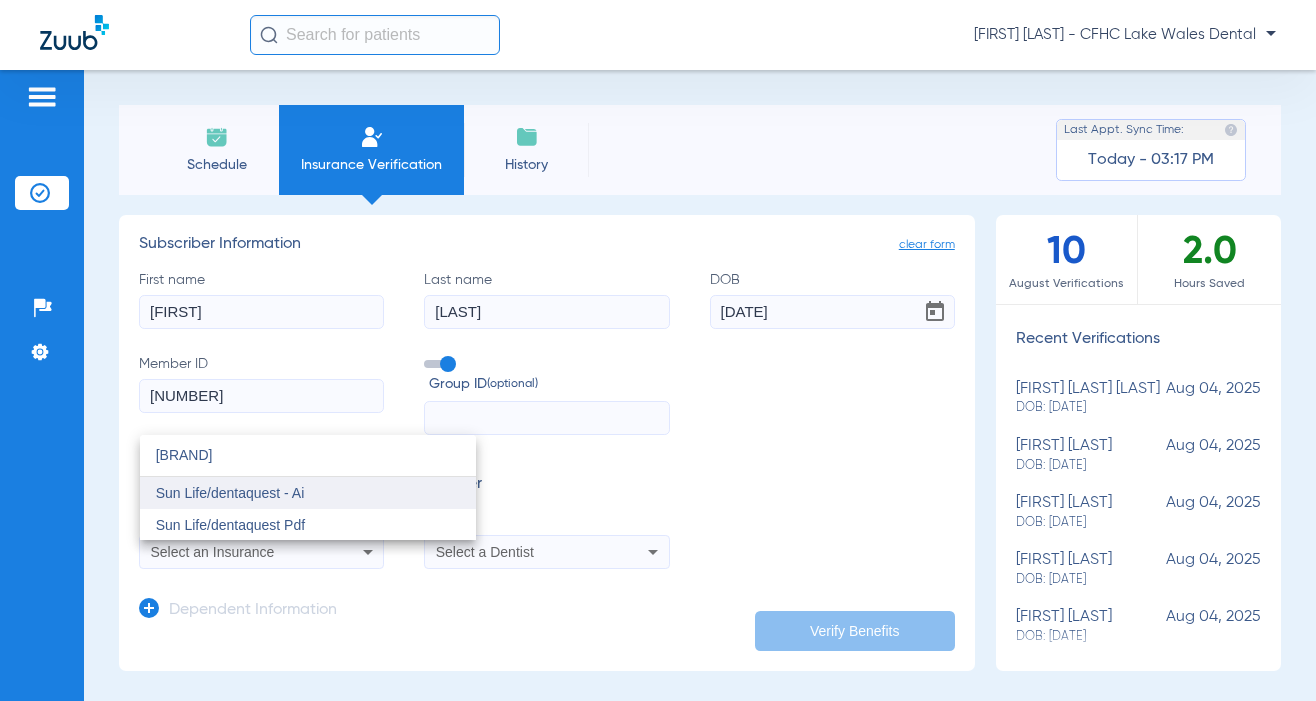 type on "[BRAND]" 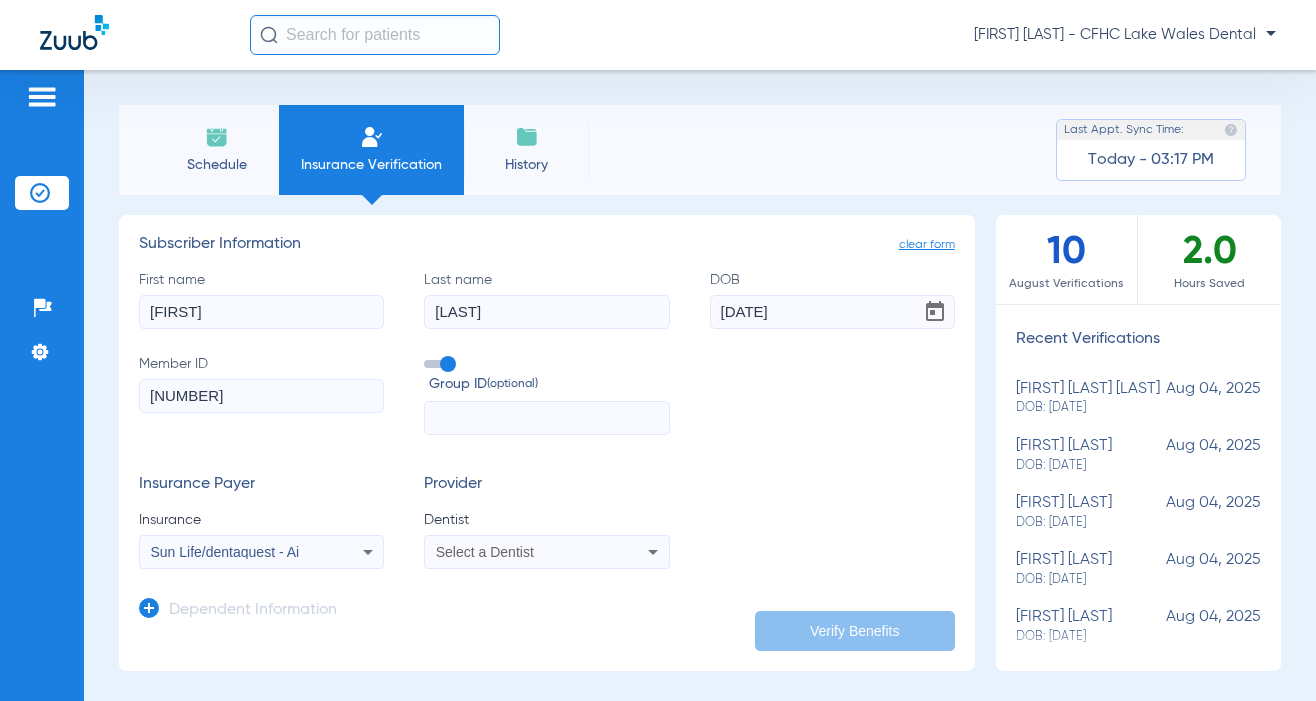 click on "Select a Dentist" at bounding box center [525, 552] 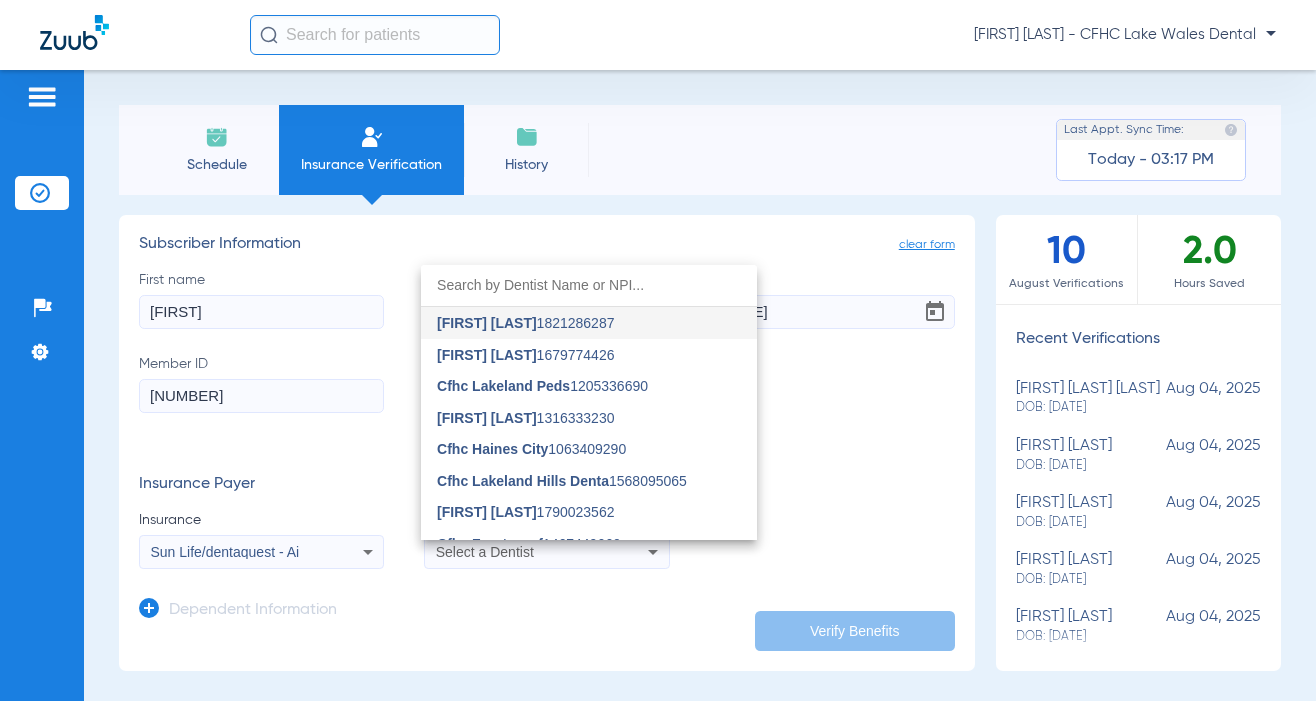 click on "[NAME]   [NUMBER]" at bounding box center [525, 355] 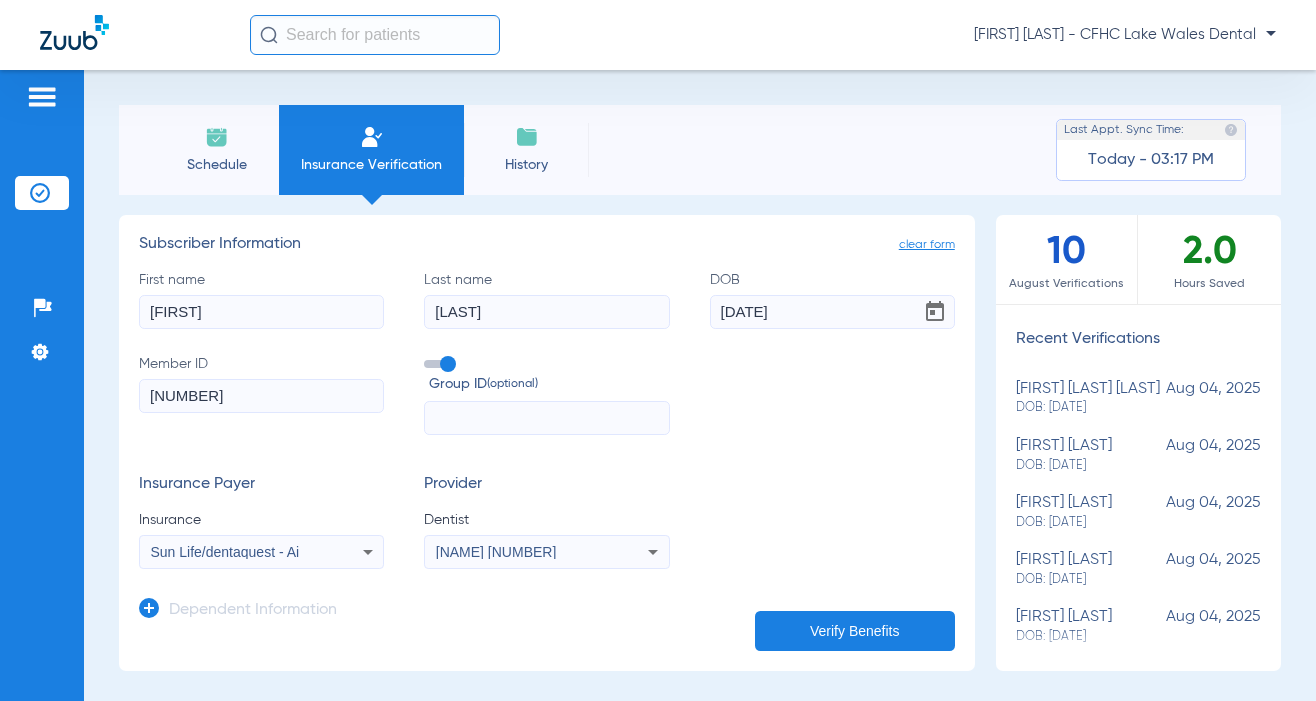 click on "Verify Benefits" 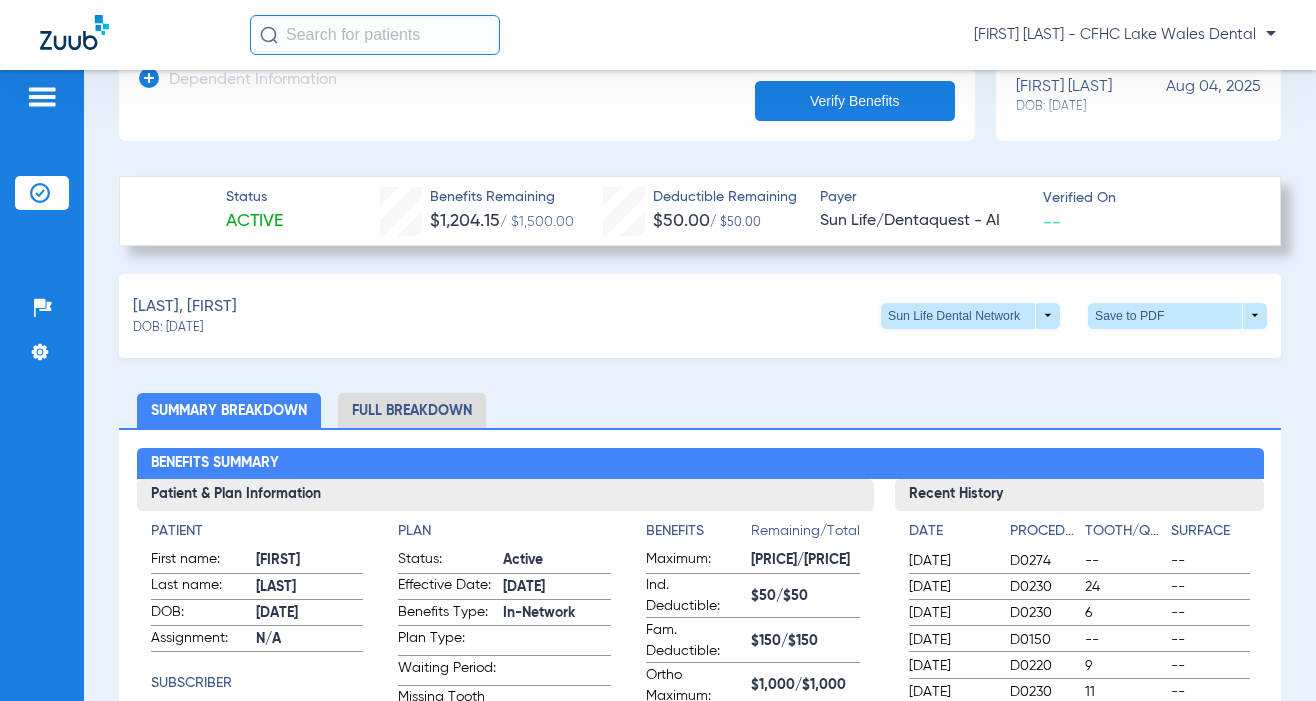 scroll, scrollTop: 500, scrollLeft: 0, axis: vertical 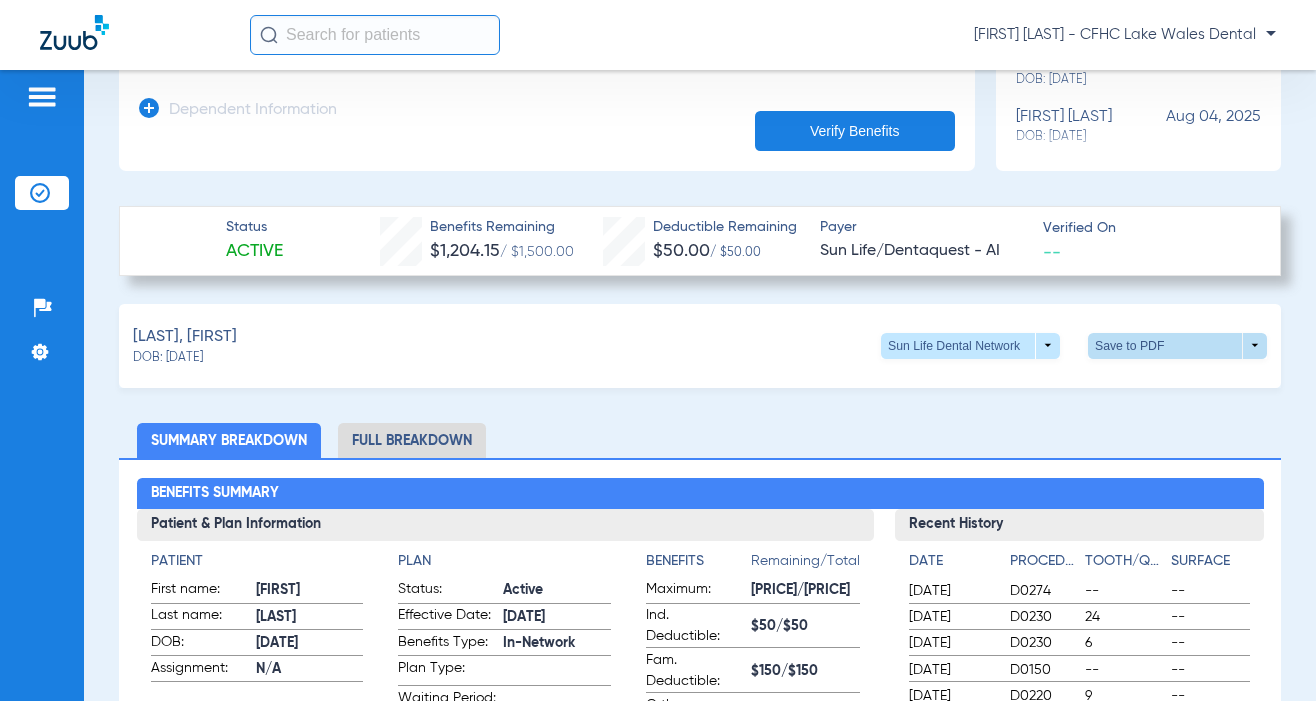 click 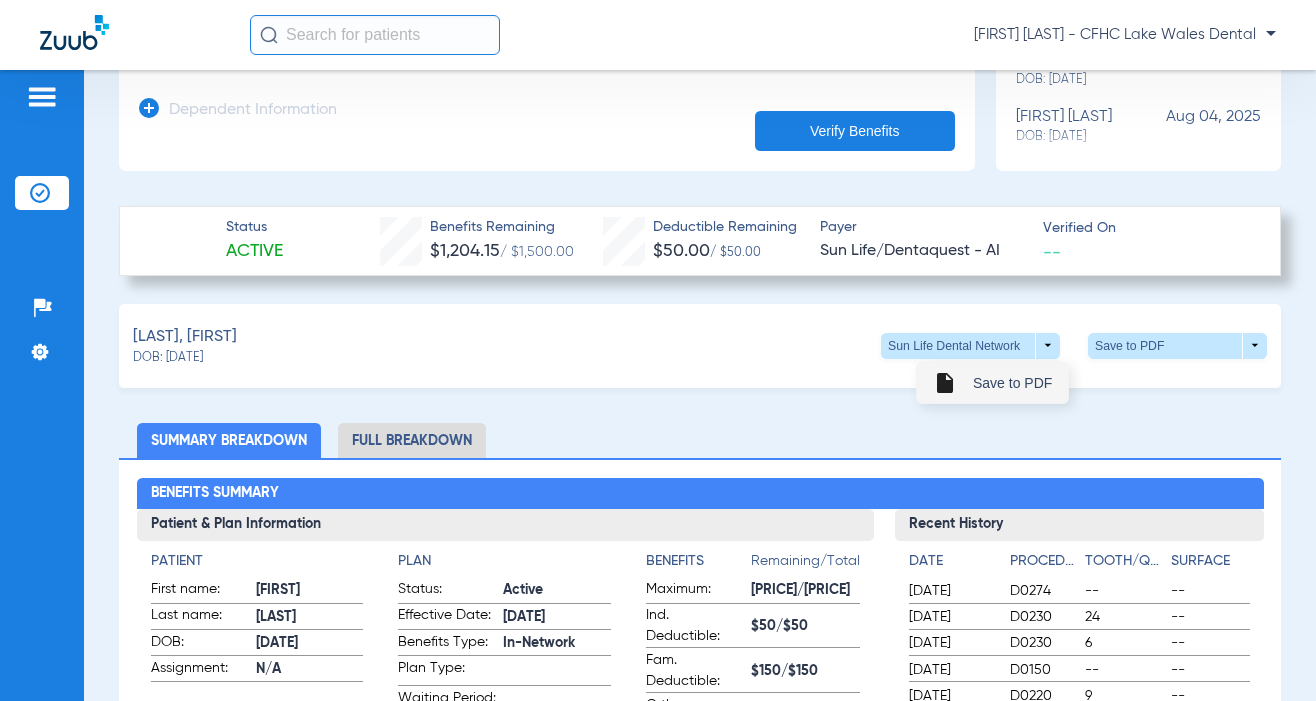 click on "insert_drive_file  Save to PDF" at bounding box center (992, 383) 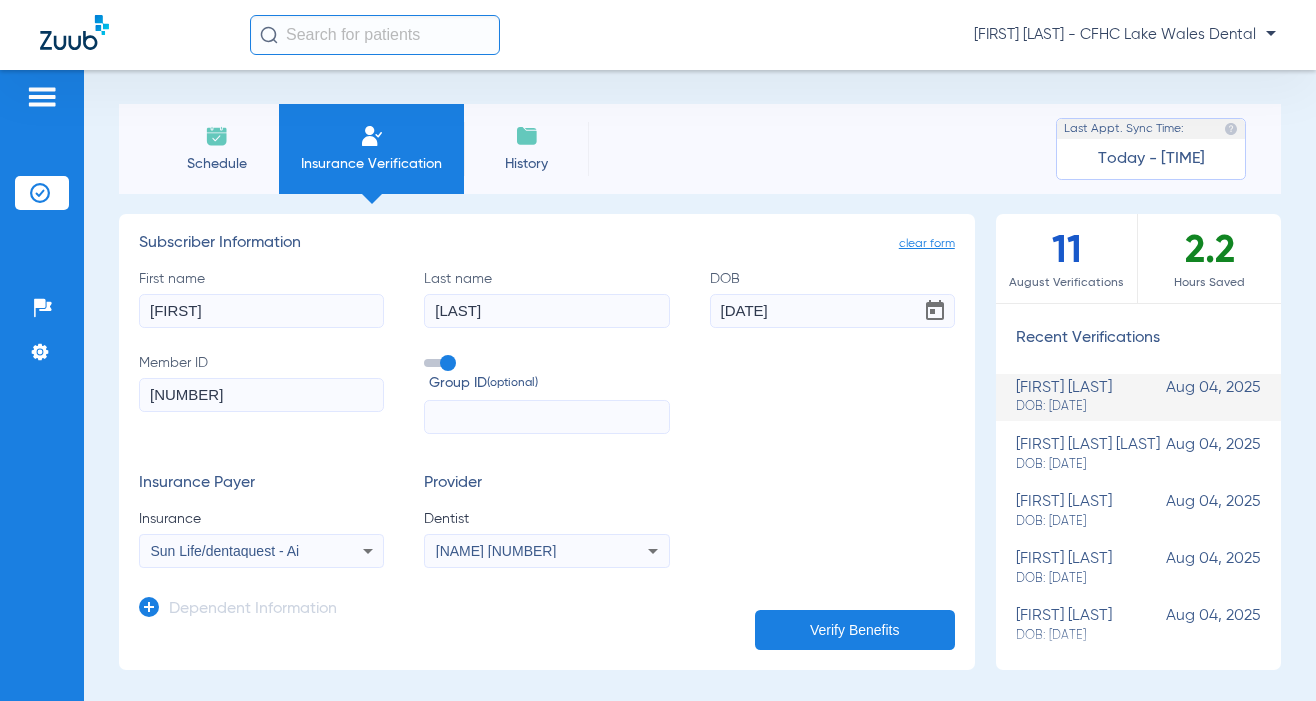 scroll, scrollTop: 0, scrollLeft: 0, axis: both 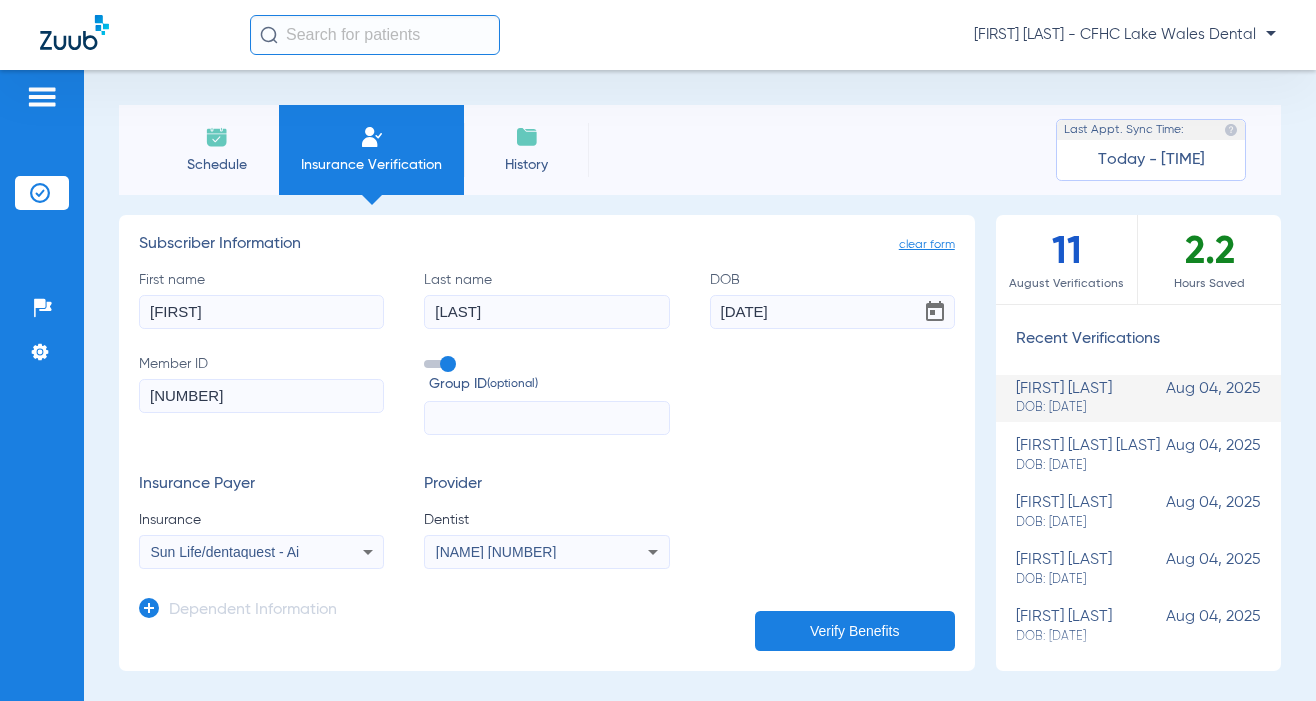 click on "Schedule" 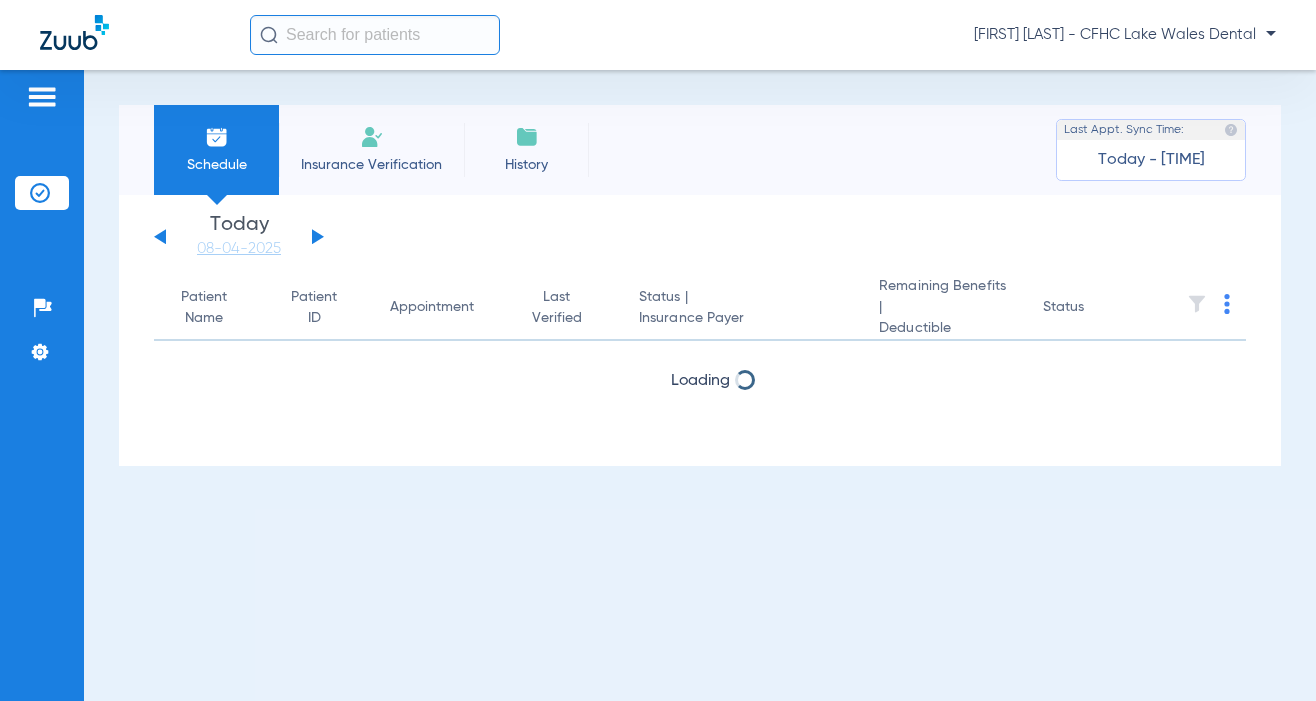 click on "Insurance Verification" 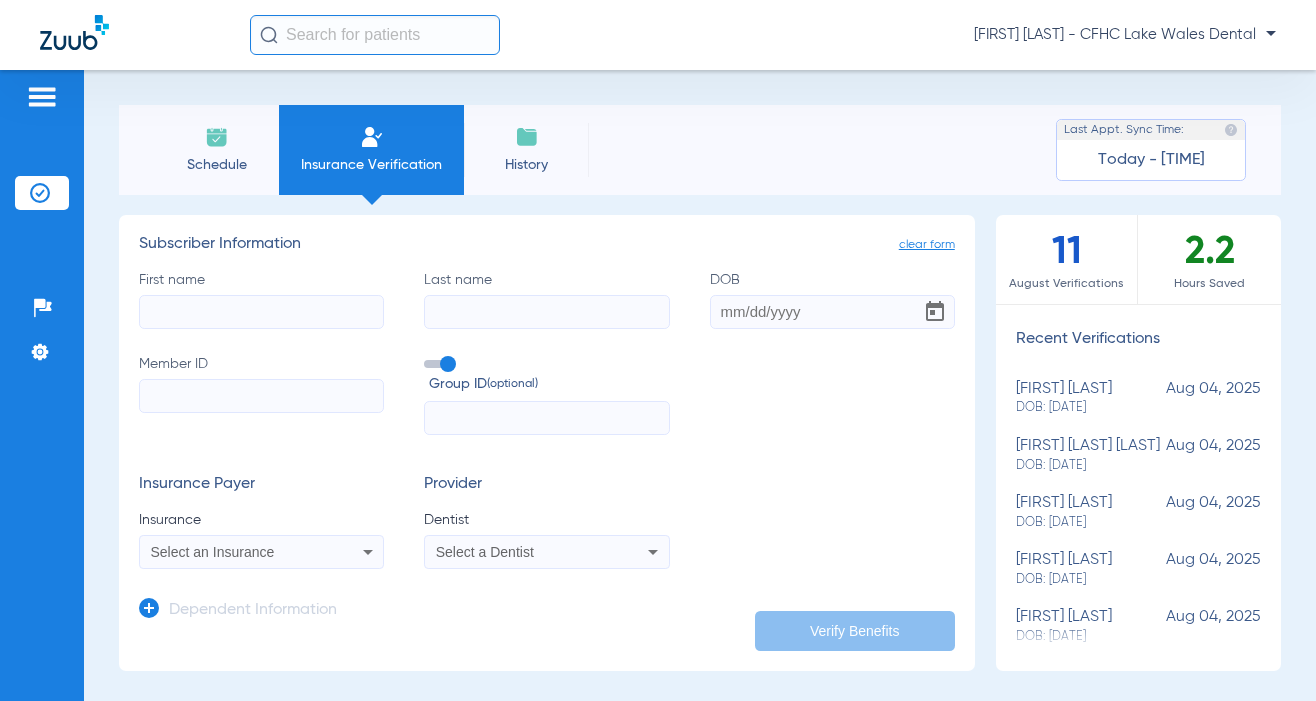 click on "First name" 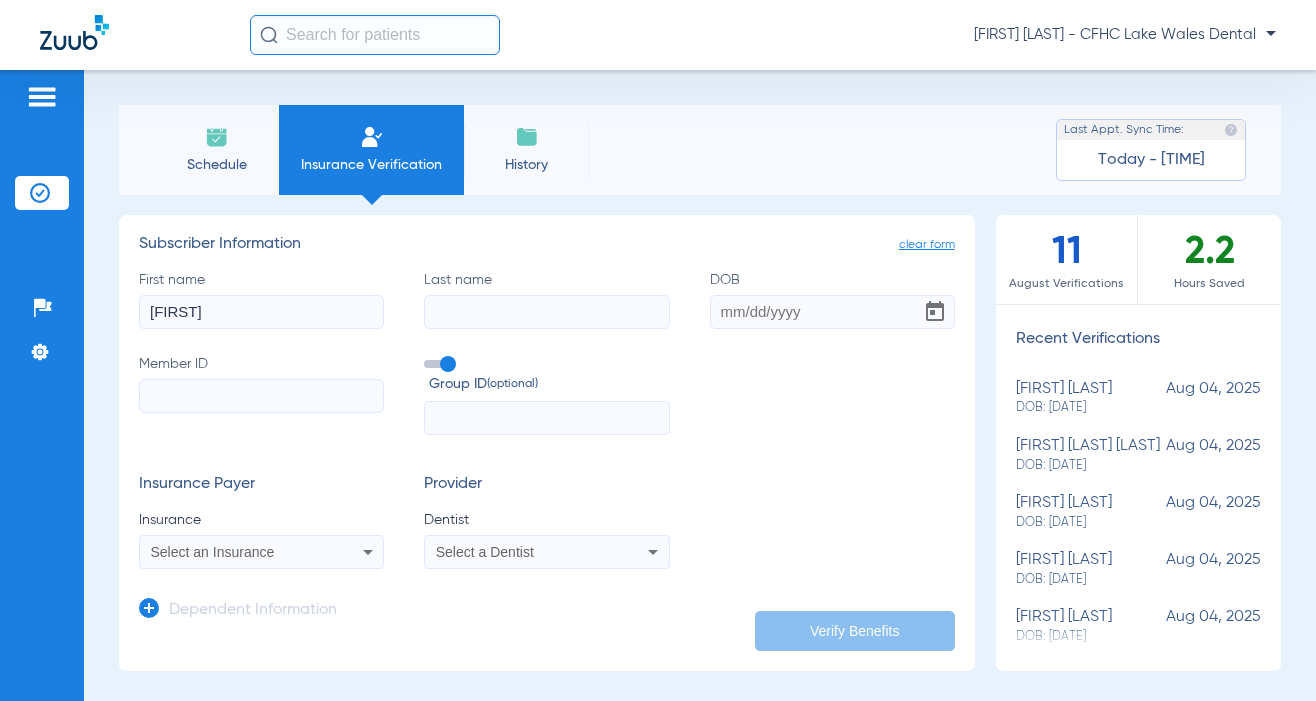 type on "[FIRST]" 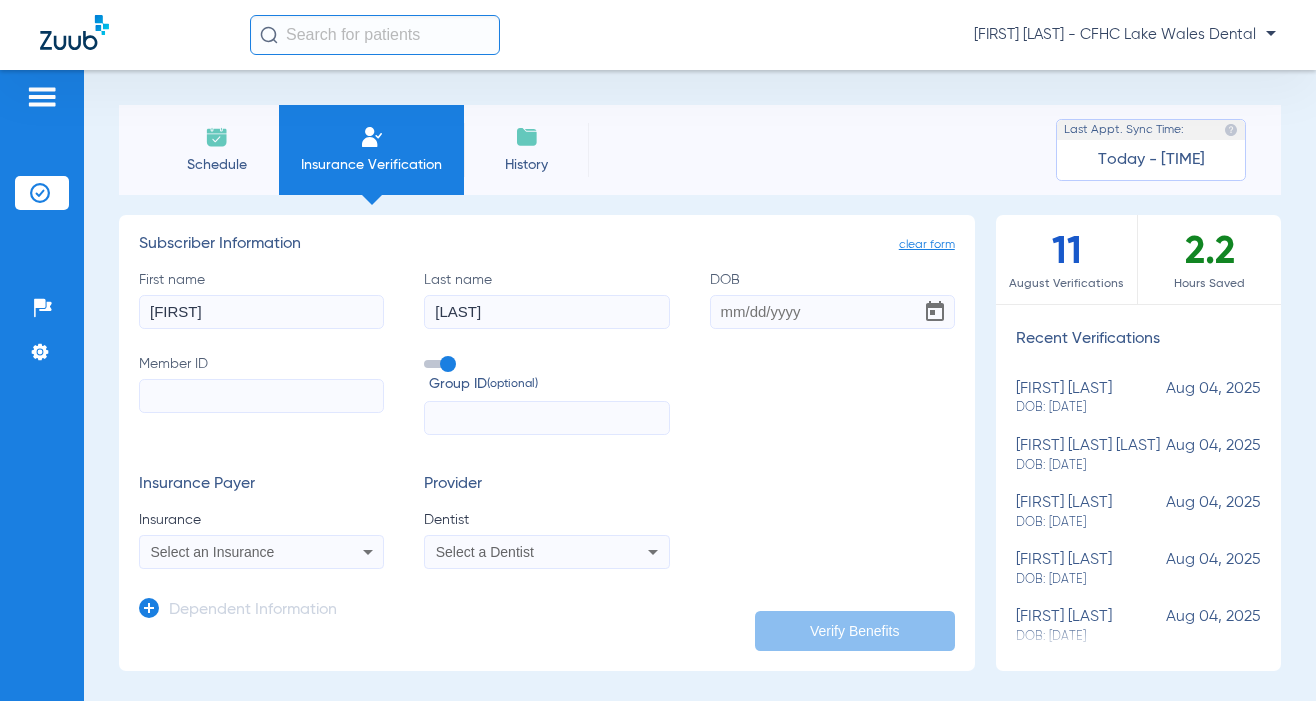 type on "[LAST]" 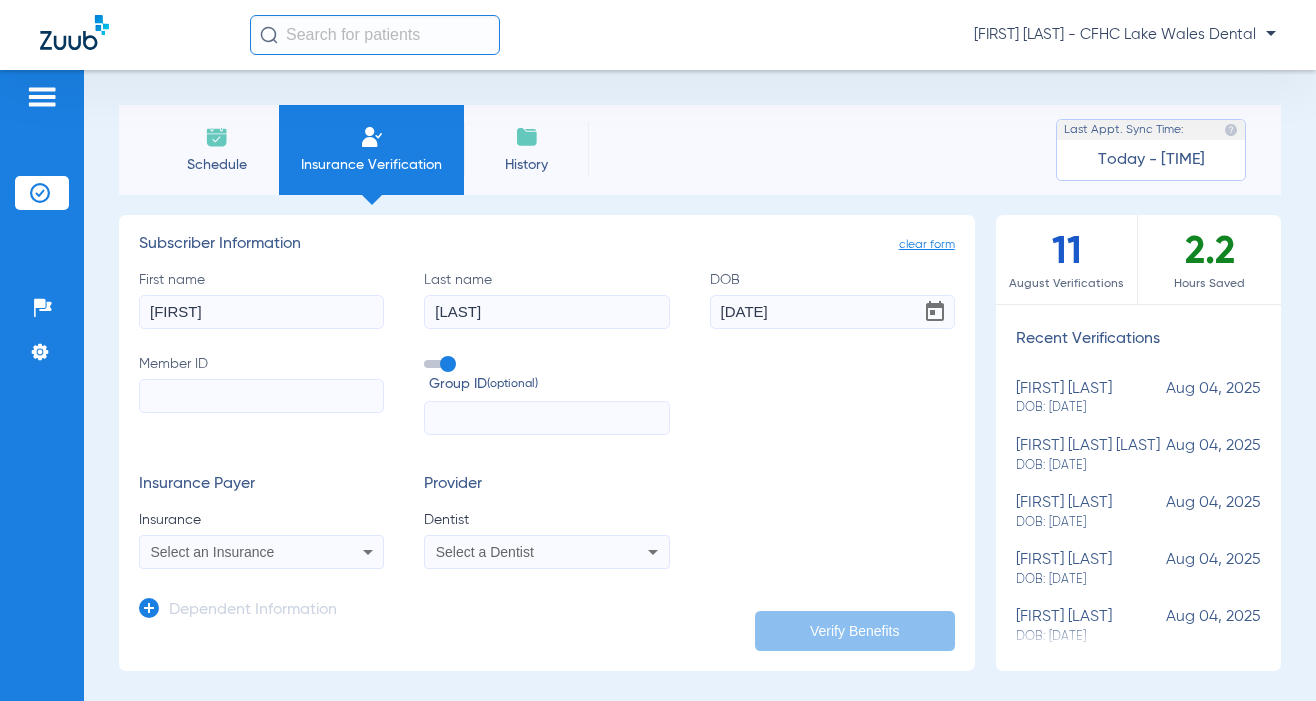 type on "[DATE]" 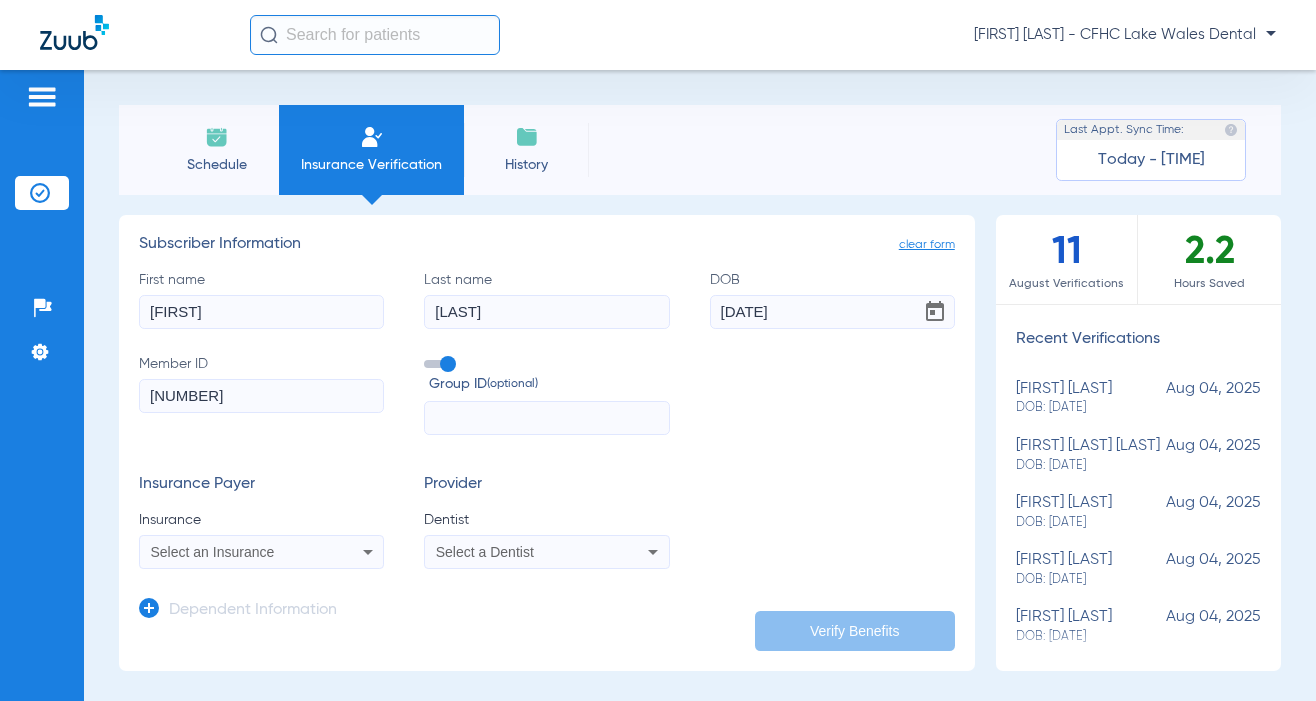 type on "[NUMBER]" 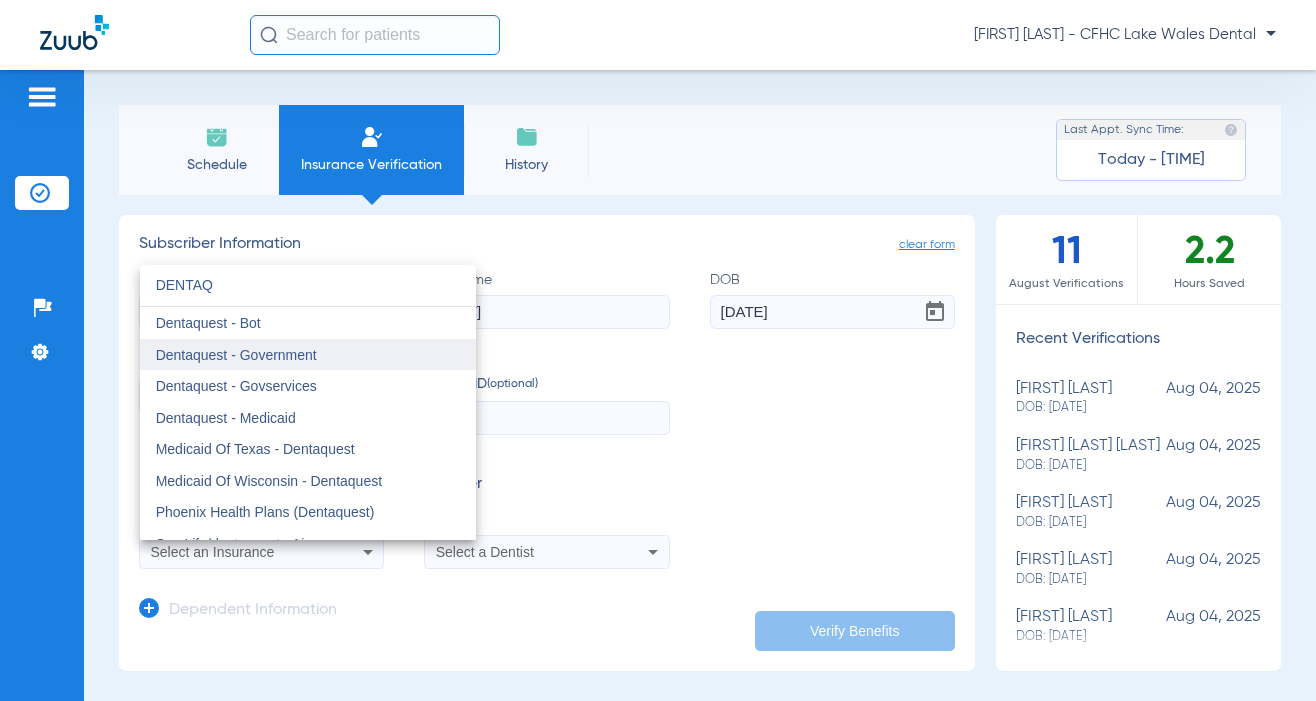 type on "DENTAQ" 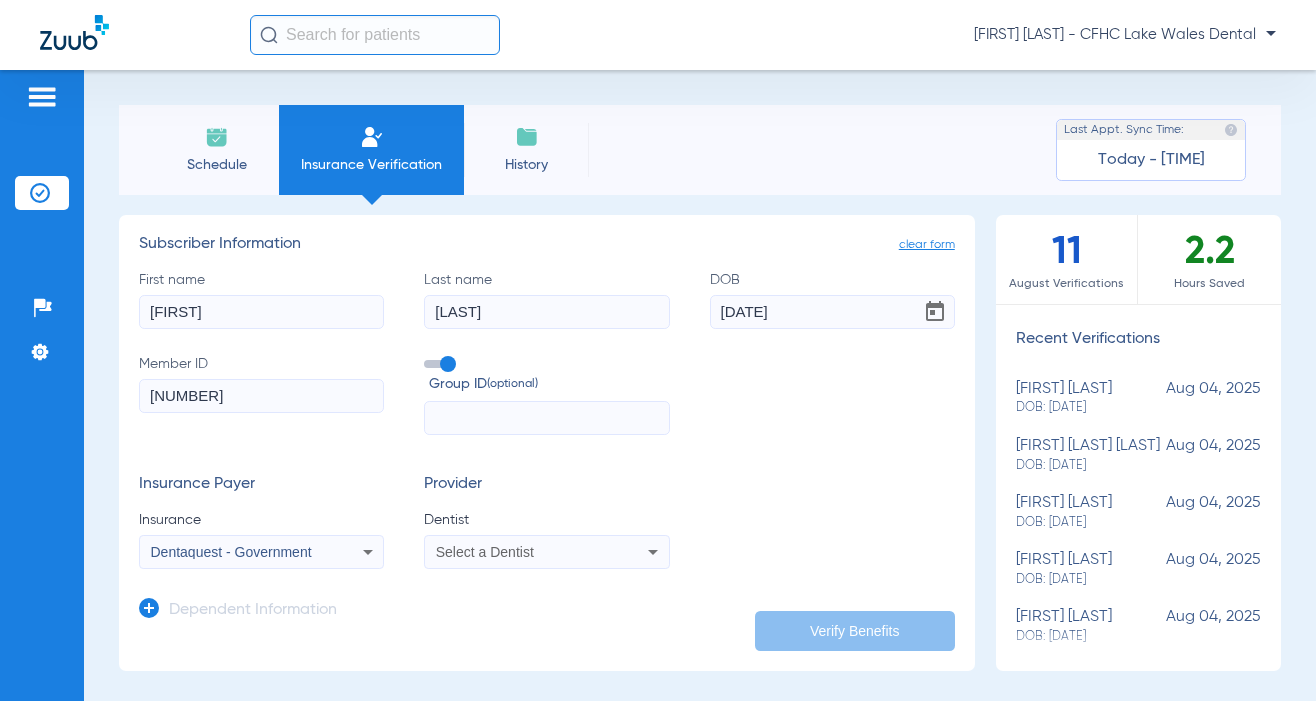 click on "Select a Dentist" at bounding box center [485, 552] 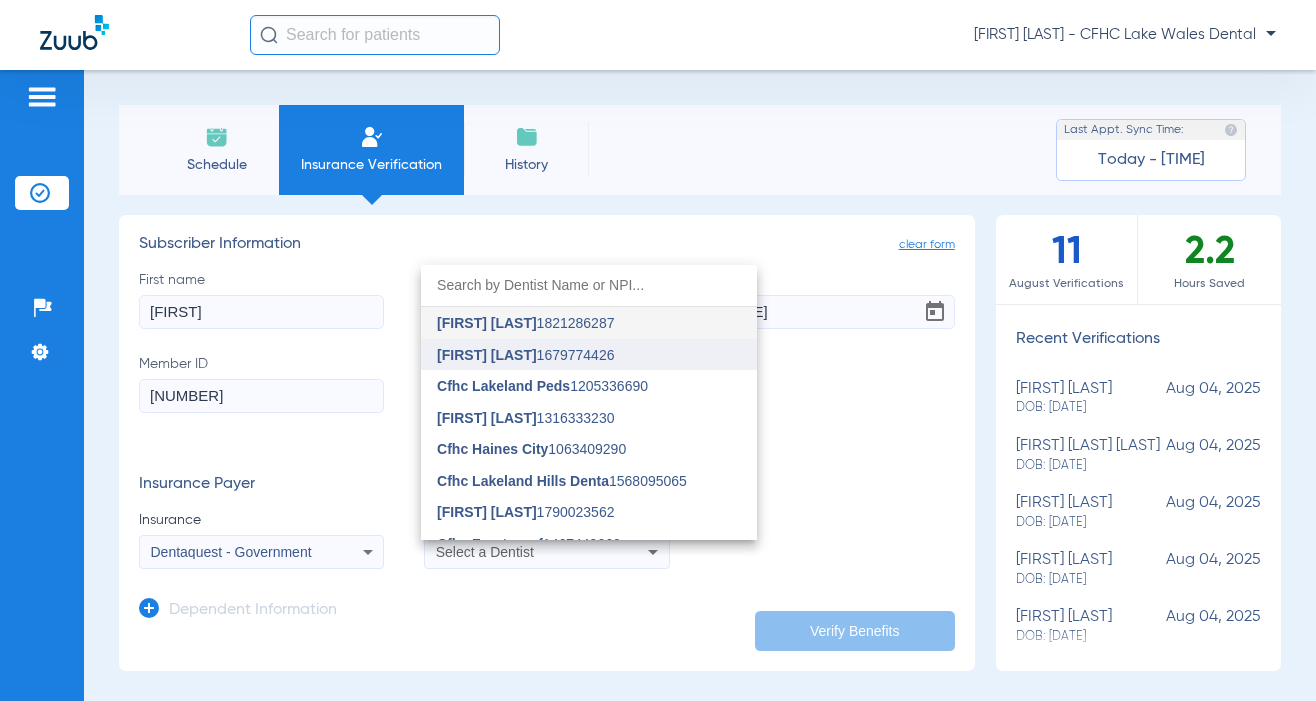 click on "[NAME]   [NUMBER]" at bounding box center (525, 355) 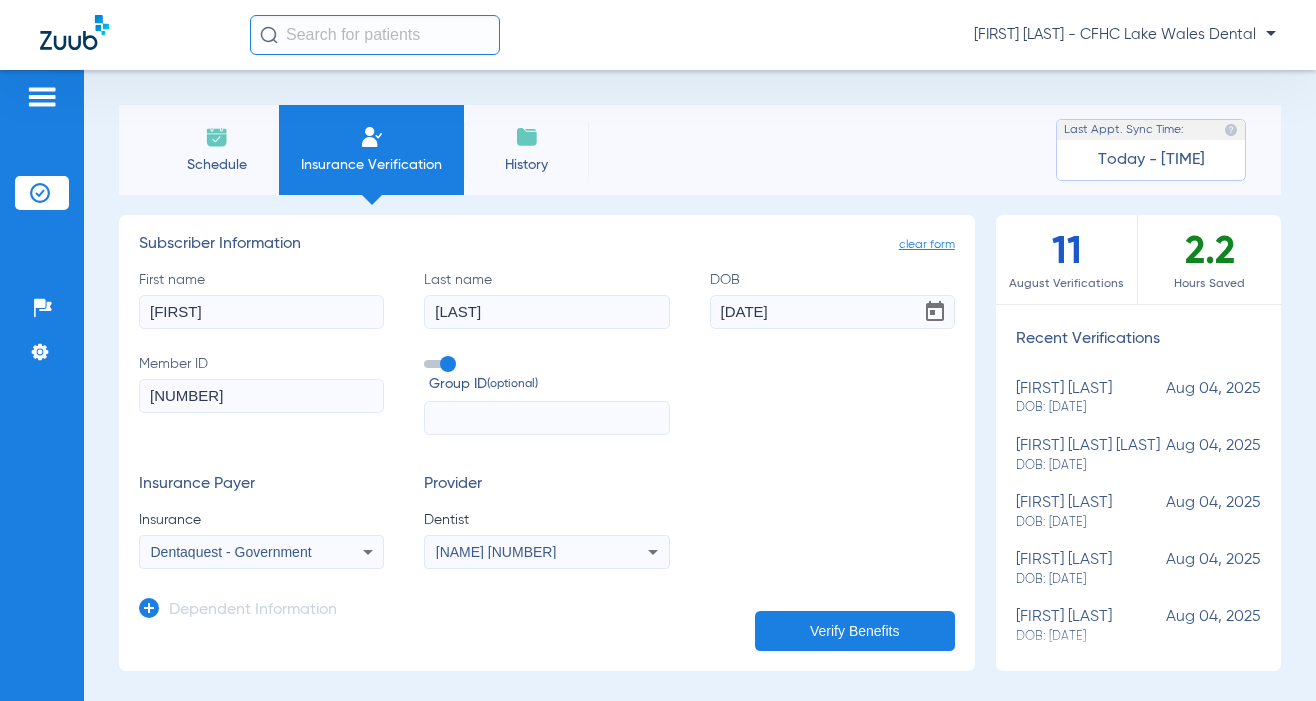 click on "Verify Benefits" 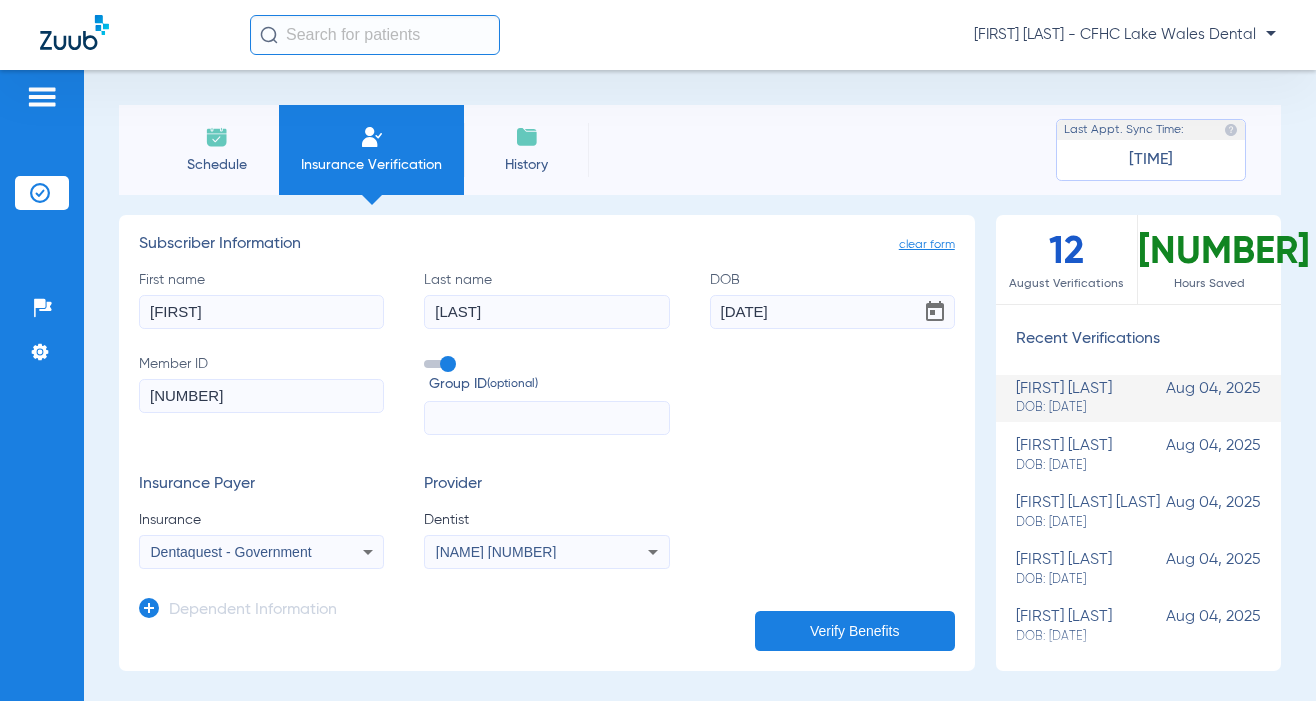 click on "Insurance Payer   Insurance
Dentaquest - Government  Provider   Dentist
[NAME]  [NUMBER]" 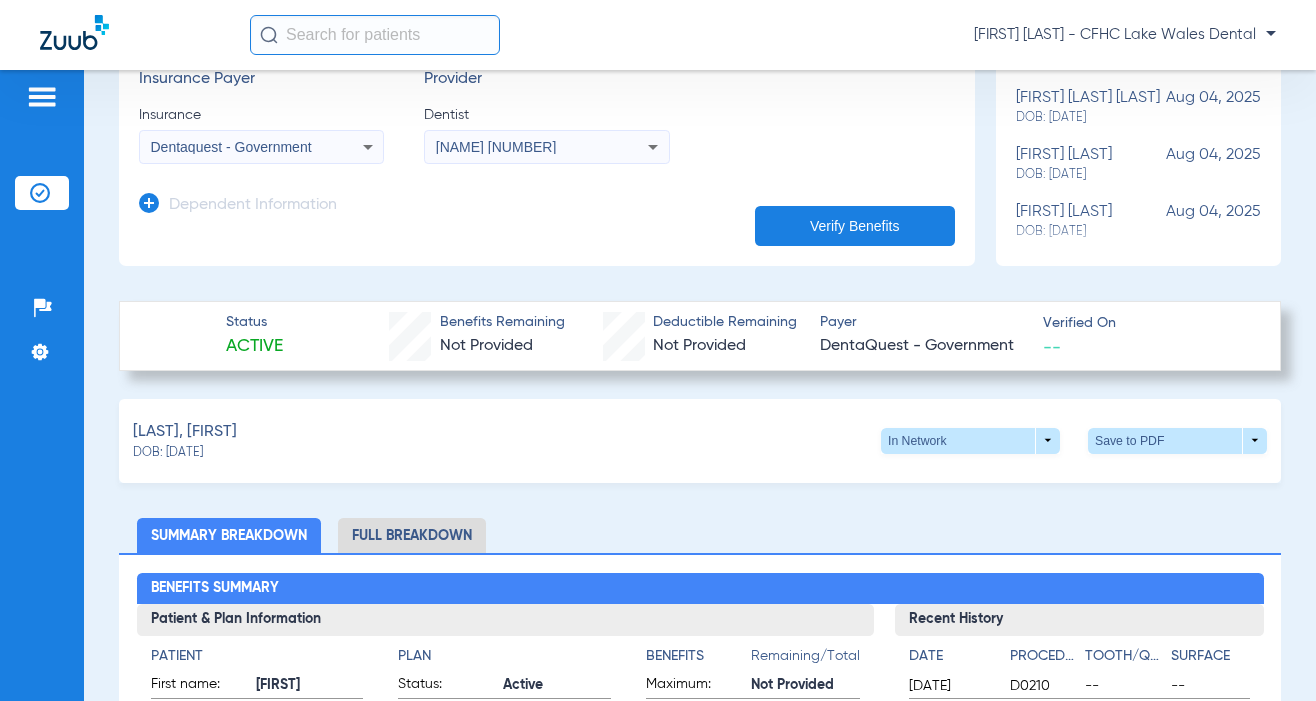 scroll, scrollTop: 400, scrollLeft: 0, axis: vertical 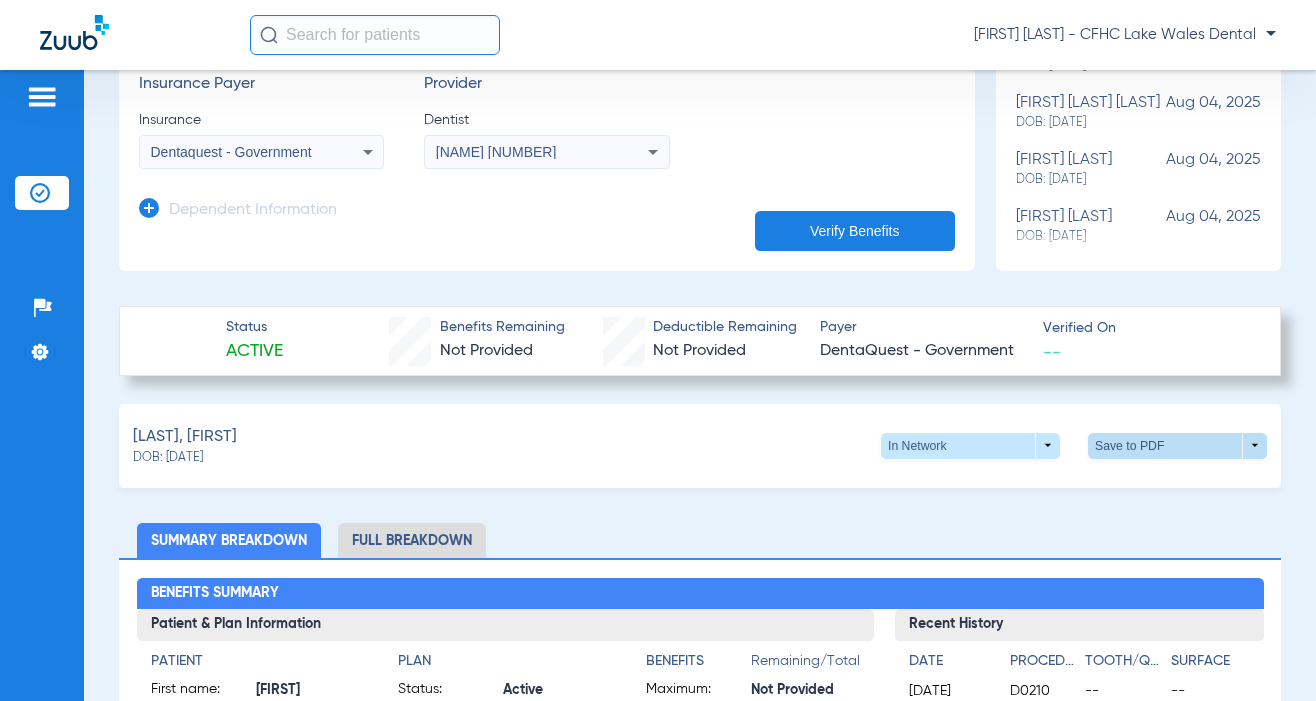 click 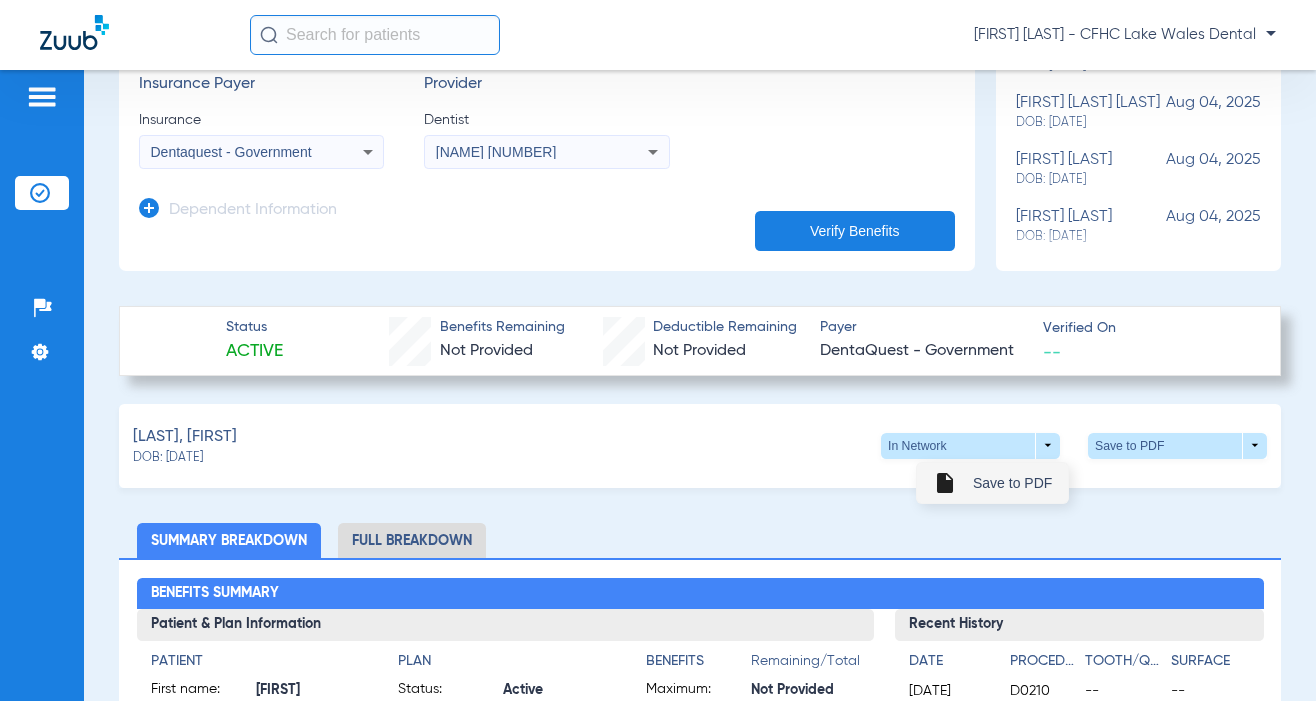 click on "Save to PDF" at bounding box center [1012, 483] 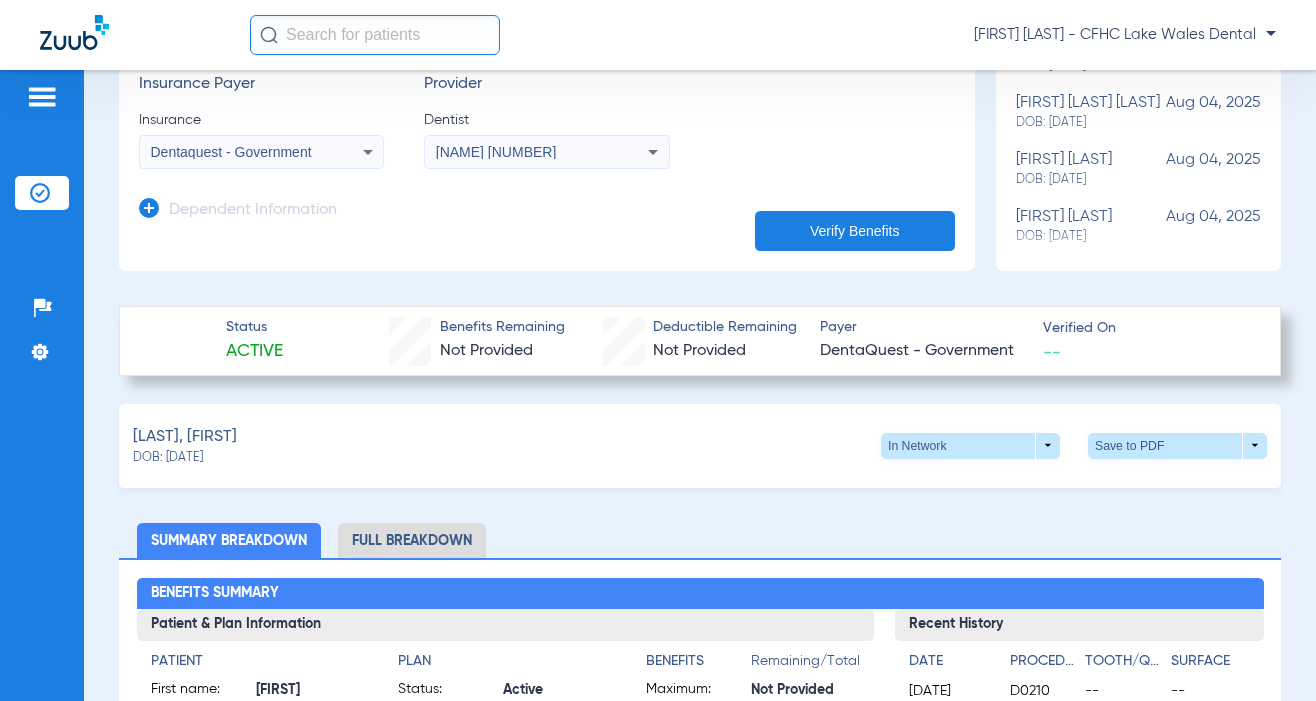 click on "Summary Breakdown   Full Breakdown" 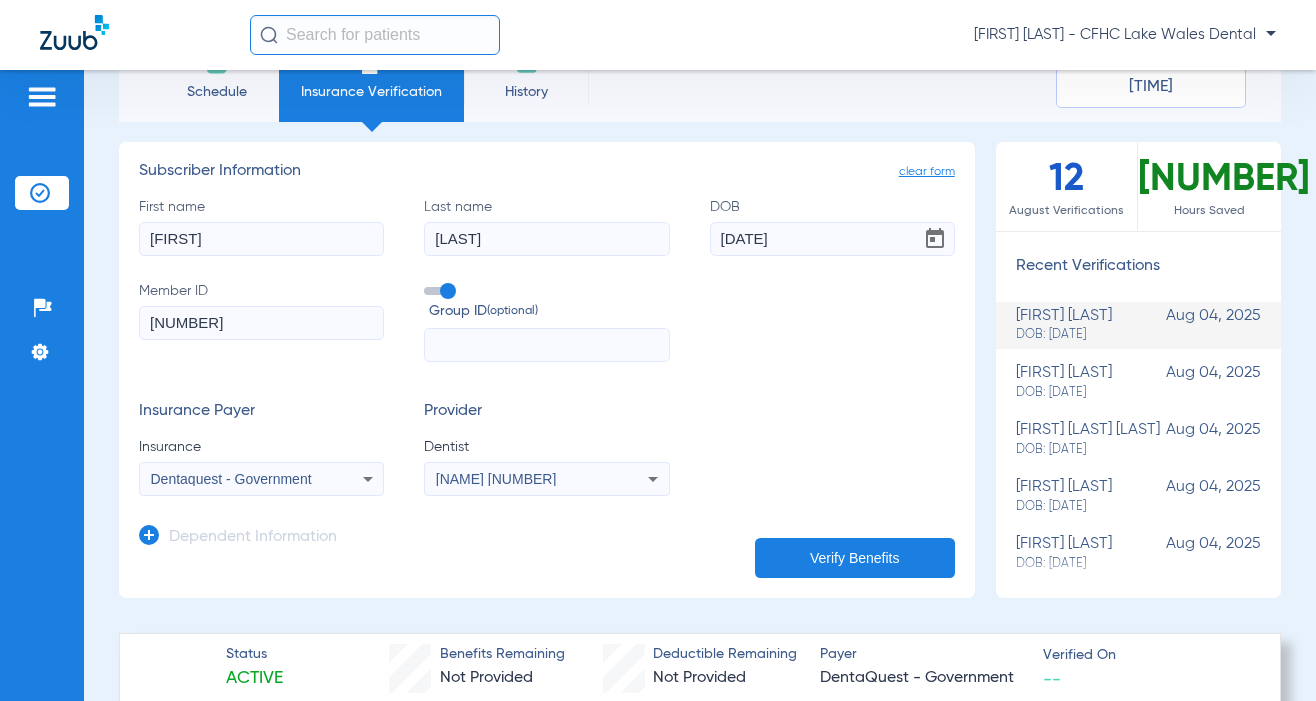 scroll, scrollTop: 0, scrollLeft: 0, axis: both 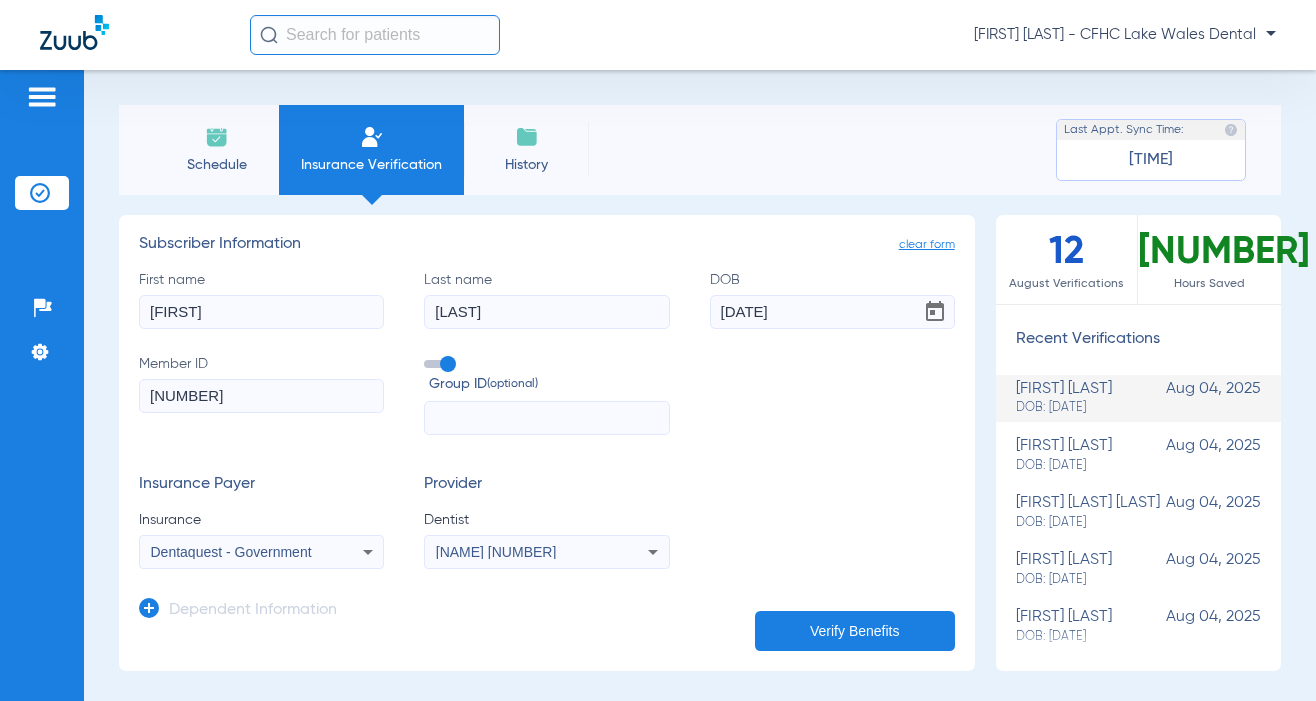 click on "Schedule" 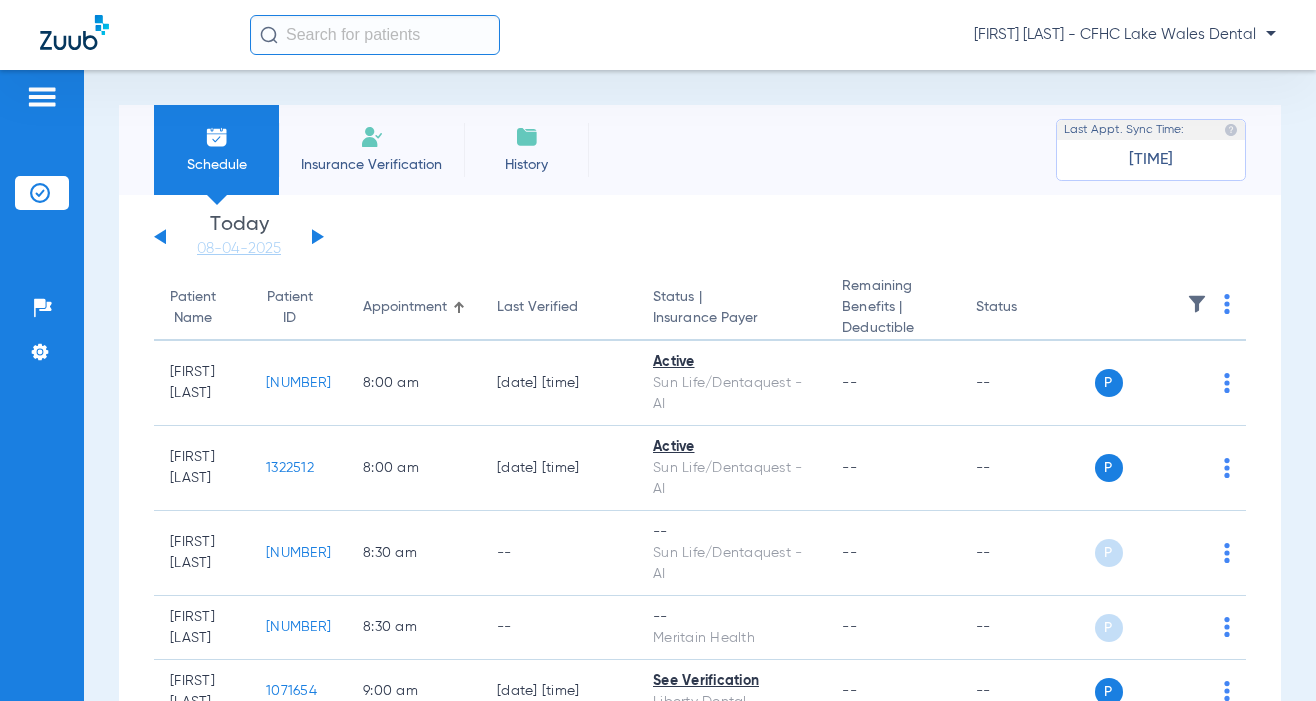 click on "Insurance Verification" 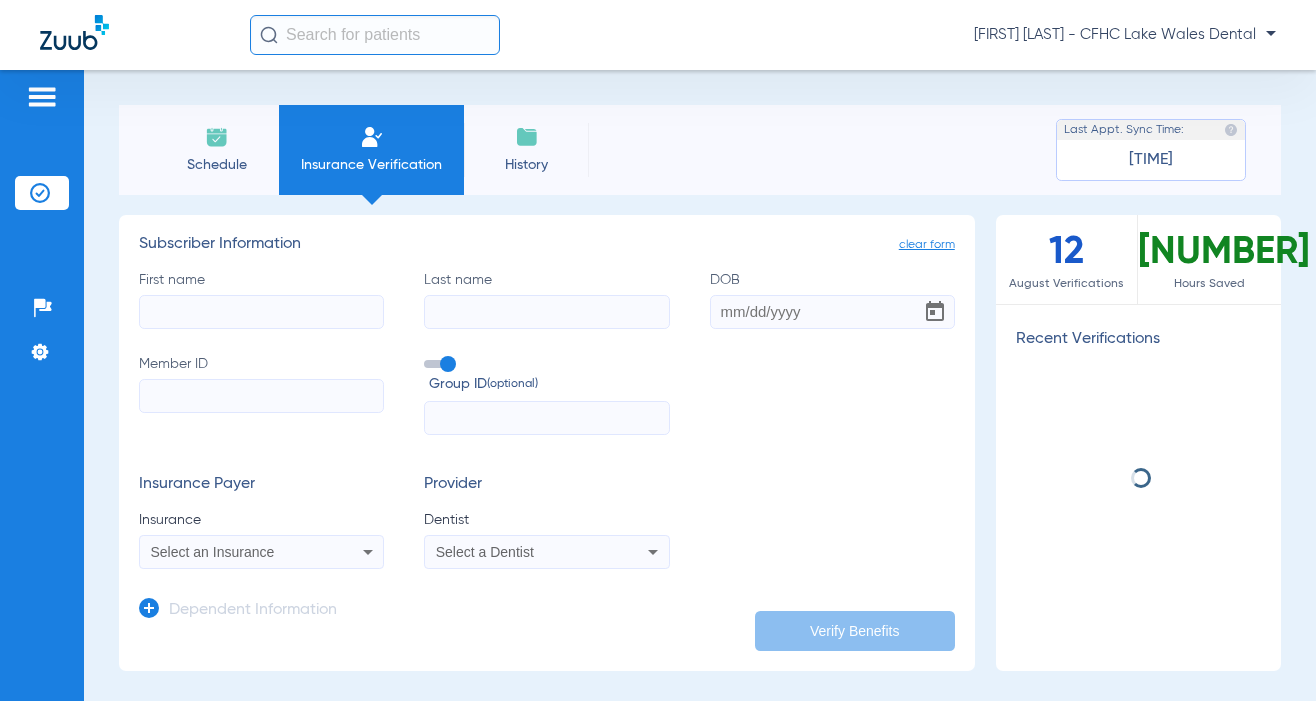click on "Schedule" 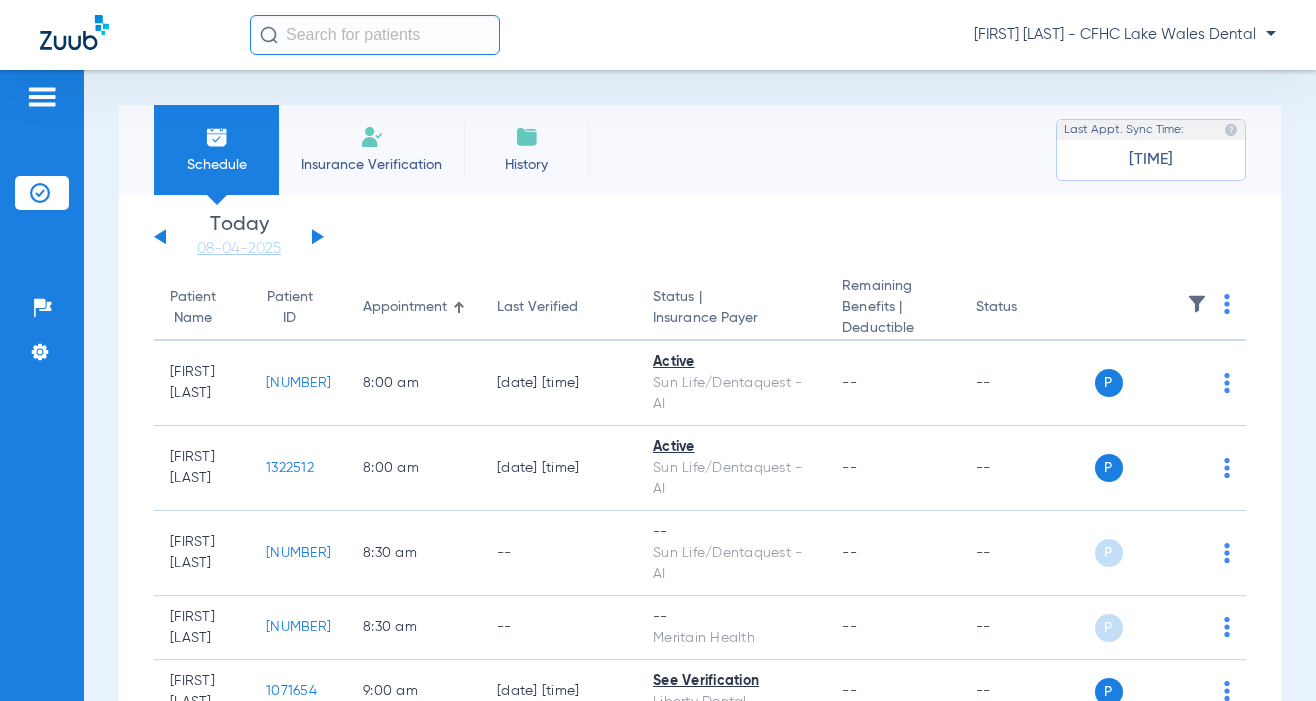 click on "Saturday   05-31-2025   Sunday   06-01-2025   Monday   06-02-2025   Tuesday   06-03-2025   Wednesday   06-04-2025   Thursday   06-05-2025   Friday   06-06-2025   Saturday   06-07-2025   Sunday   06-08-2025   Monday   06-09-2025   Tuesday   06-10-2025   Wednesday   06-11-2025   Thursday   06-12-2025   Friday   06-13-2025   Saturday   06-14-2025   Sunday   06-15-2025   Monday   06-16-2025   Tuesday   06-17-2025   Wednesday   06-18-2025   Thursday   06-19-2025   Friday   06-20-2025   Saturday   06-21-2025   Sunday   06-22-2025   Monday   06-23-2025   Tuesday   06-24-2025   Wednesday   06-25-2025   Thursday   06-26-2025   Friday   06-27-2025   Saturday   06-28-2025   Sunday   06-29-2025   Monday   06-30-2025   Tuesday   07-01-2025   Wednesday   07-02-2025   Thursday   07-03-2025   Friday   07-04-2025   Saturday   07-05-2025   Sunday   07-06-2025   Monday   07-07-2025   Tuesday   07-08-2025   Wednesday   07-09-2025   Thursday   07-10-2025   Friday   07-11-2025   Saturday   07-12-2025   Sunday   07-13-2025" 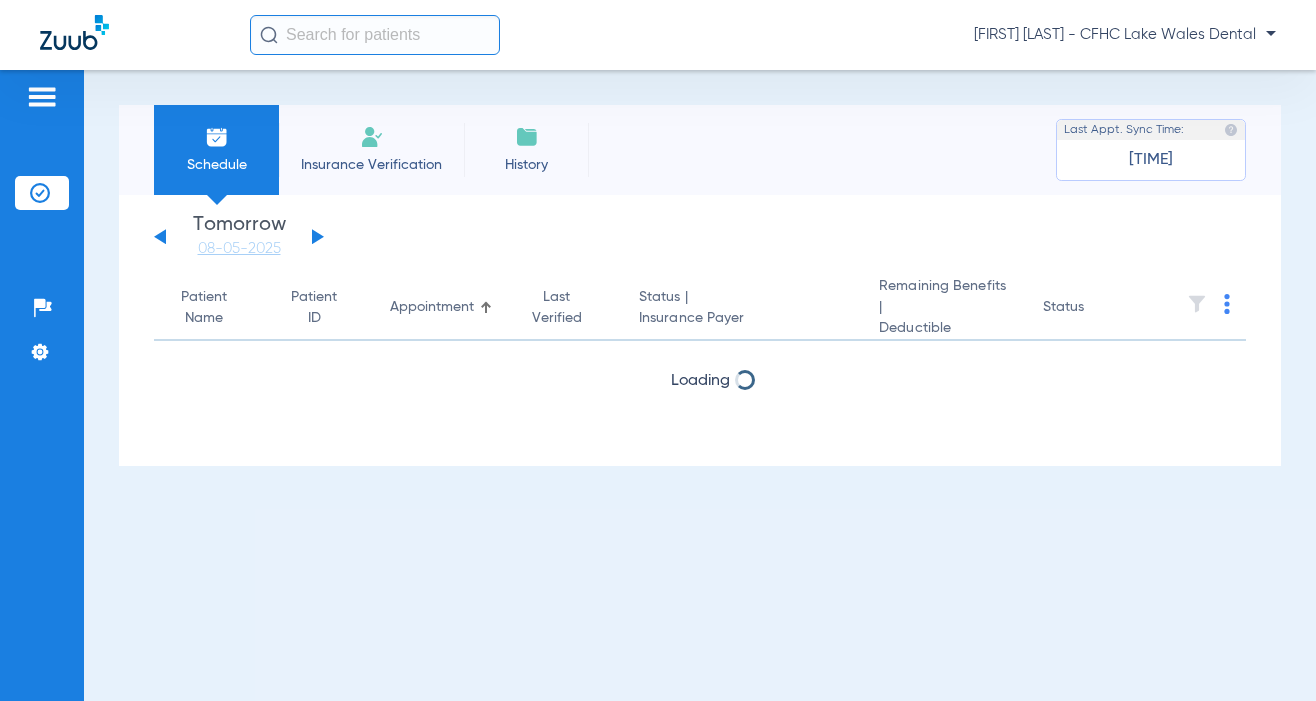 click 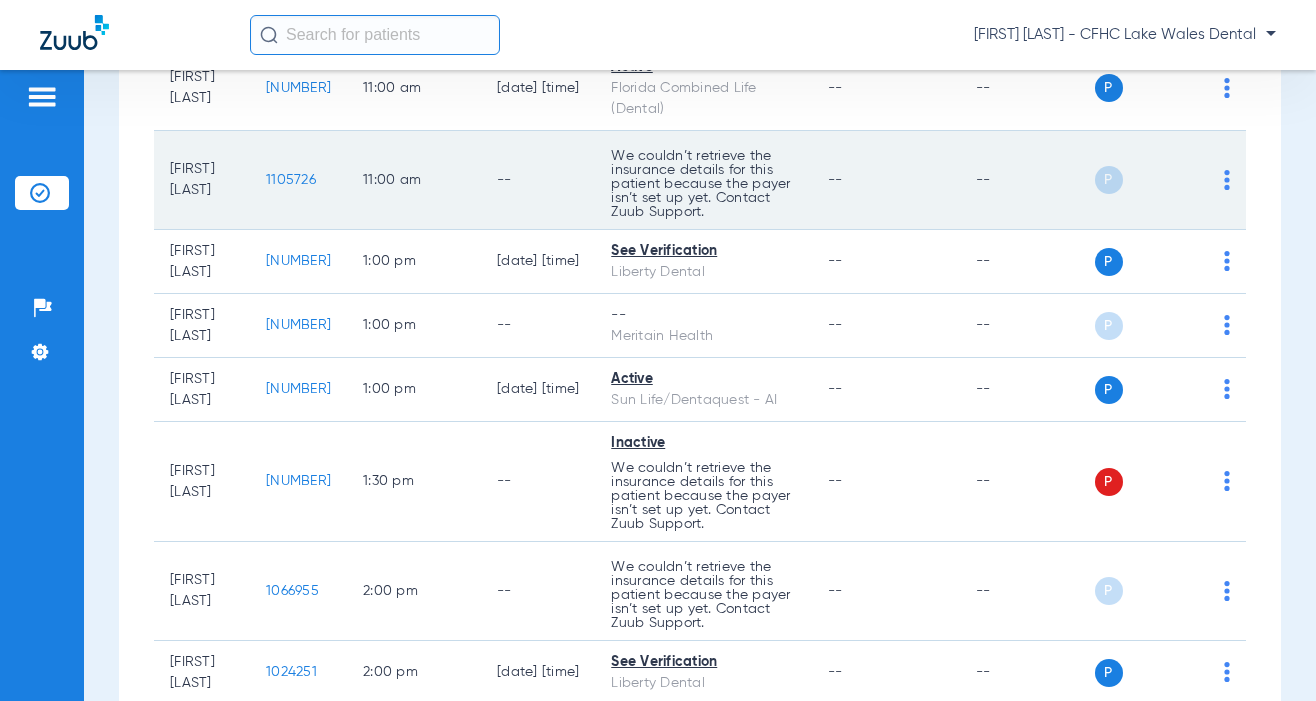 scroll, scrollTop: 1900, scrollLeft: 0, axis: vertical 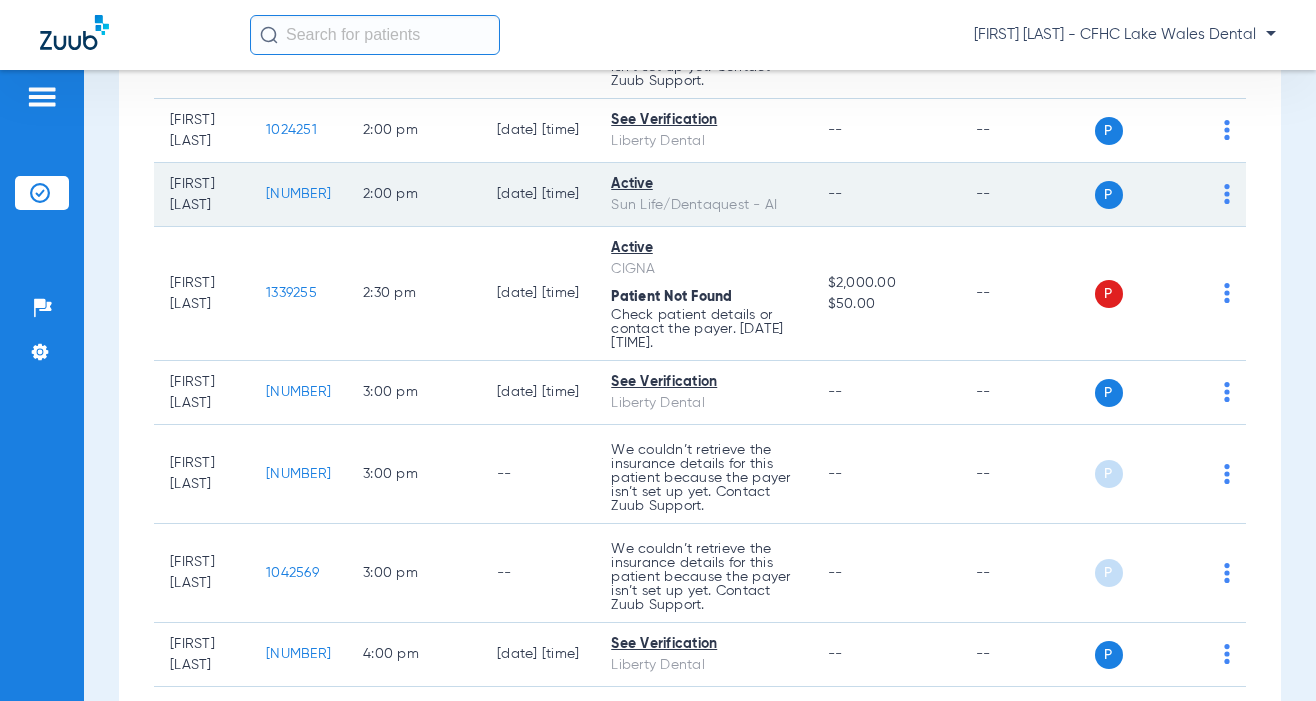 click on "[NUMBER]" 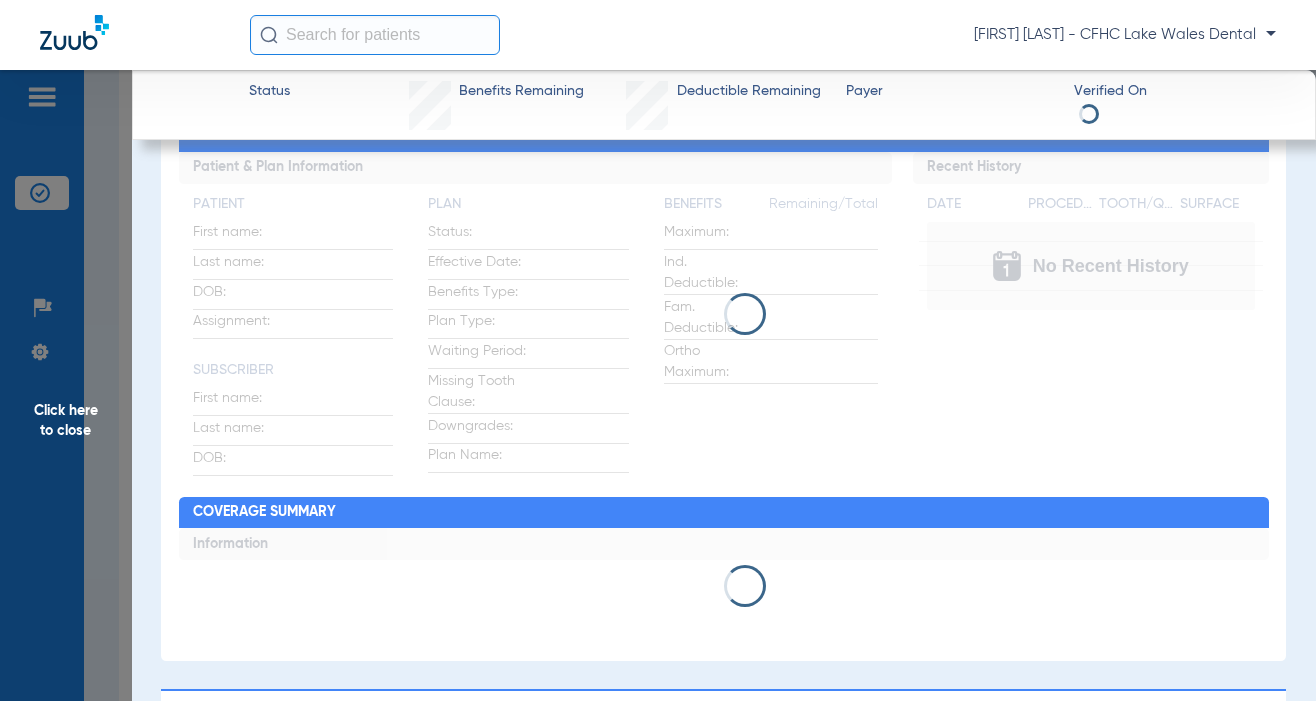 scroll, scrollTop: 0, scrollLeft: 0, axis: both 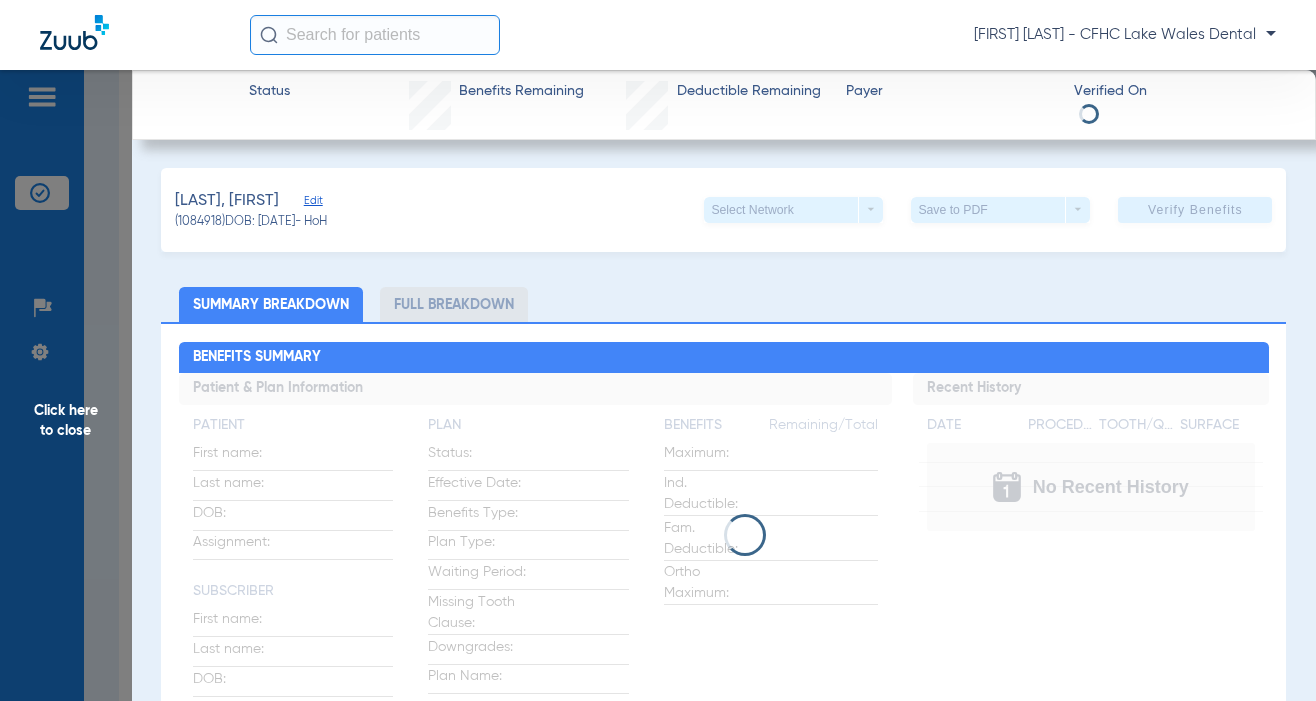 click on "Click here to close" 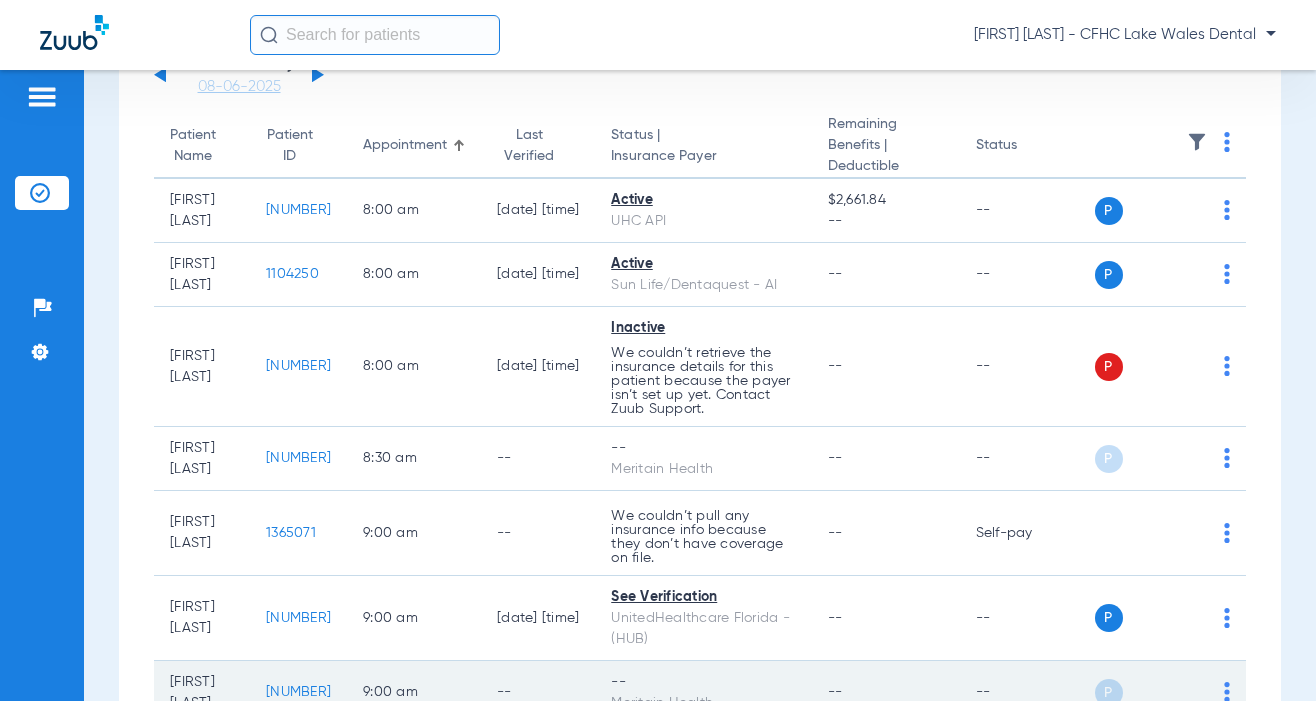 scroll, scrollTop: 0, scrollLeft: 0, axis: both 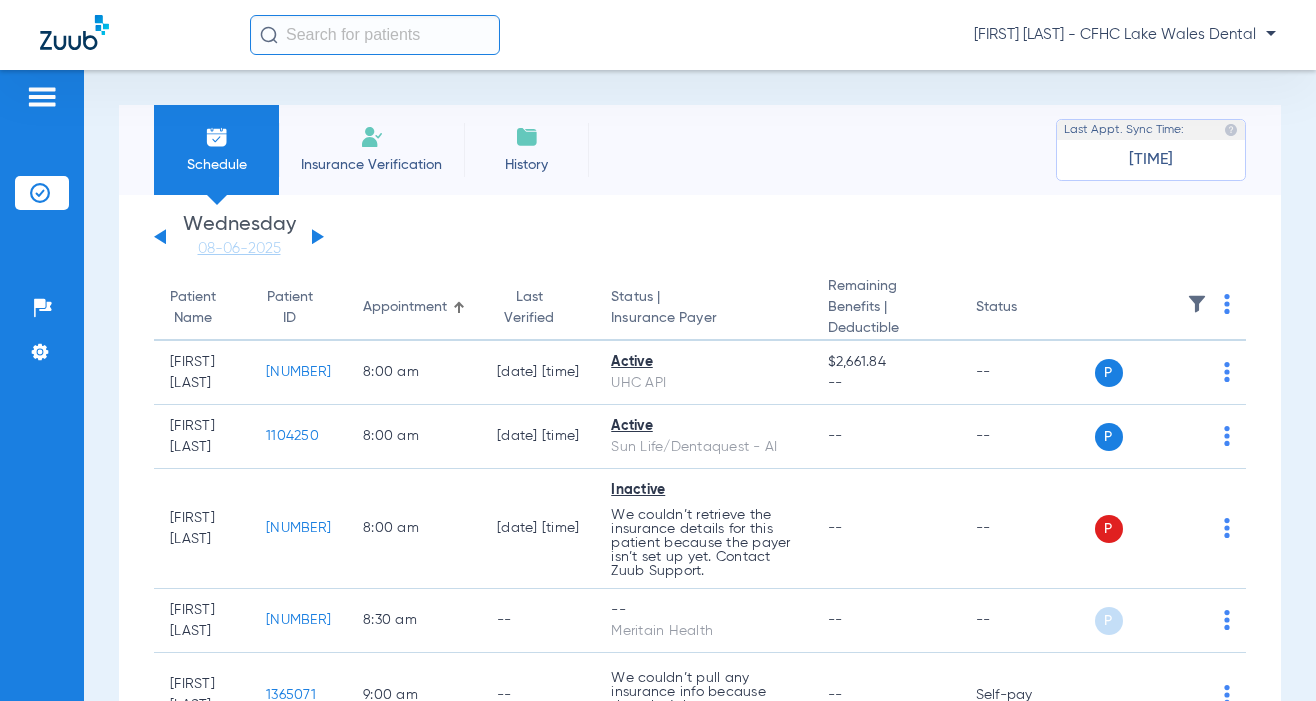 click on "Insurance Verification" 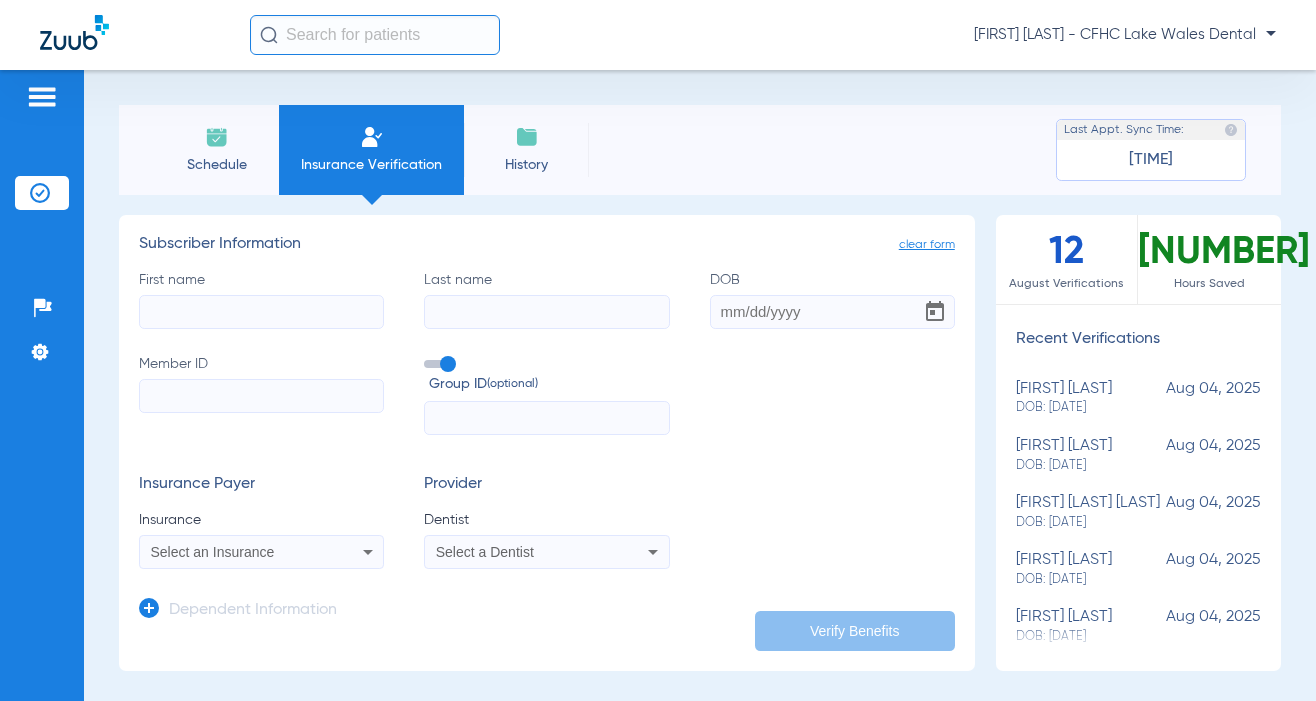 click on "First name" 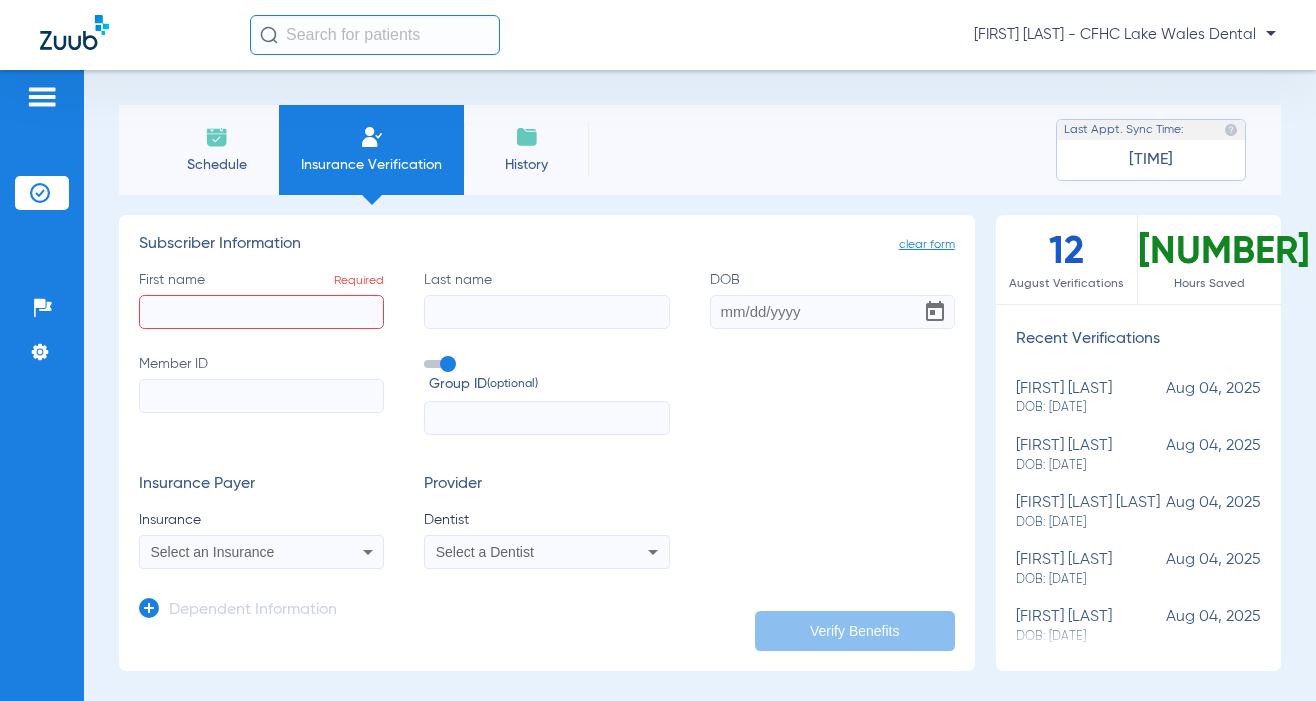 click on "First name  Required" 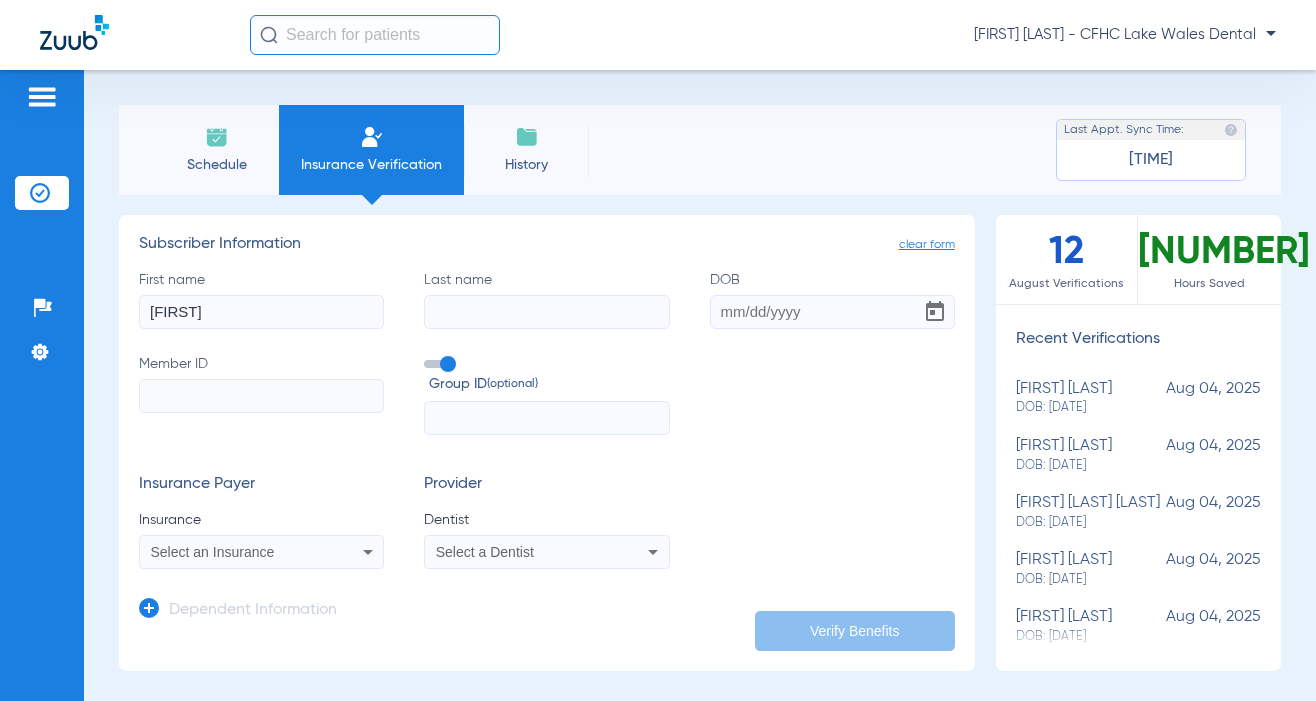 type on "[FIRST]" 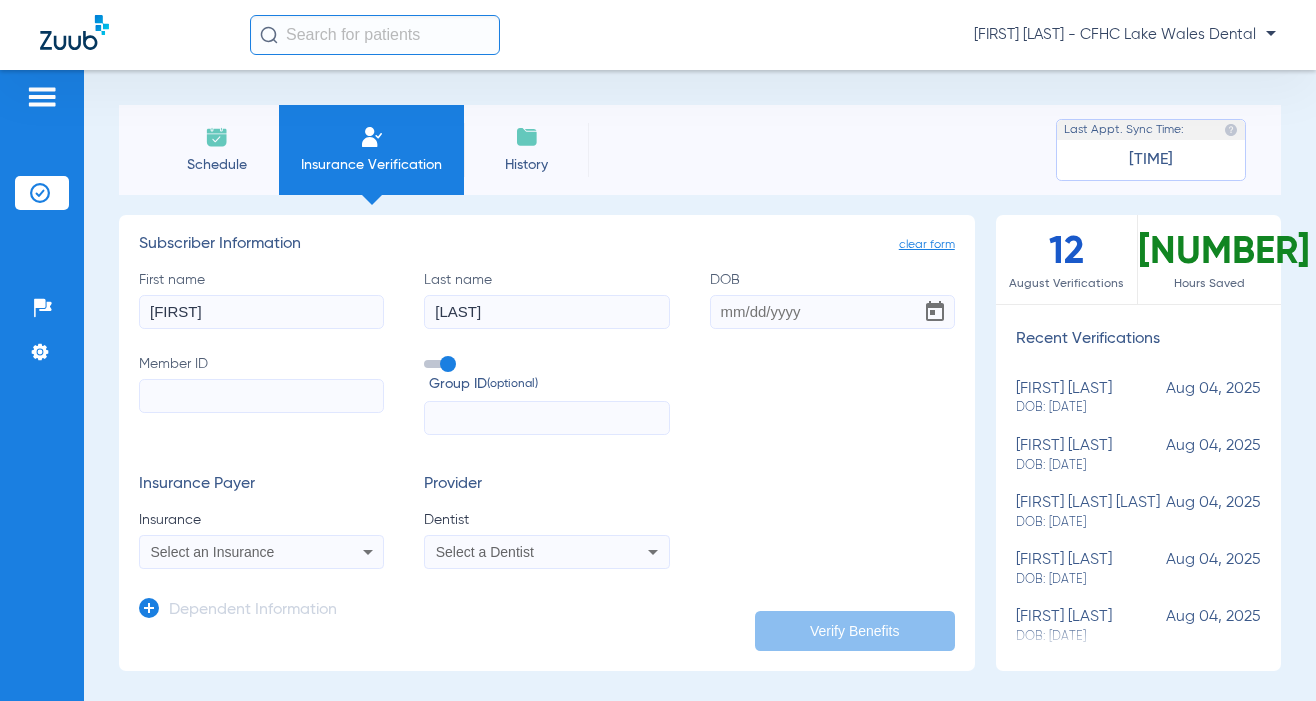 type on "[LAST]" 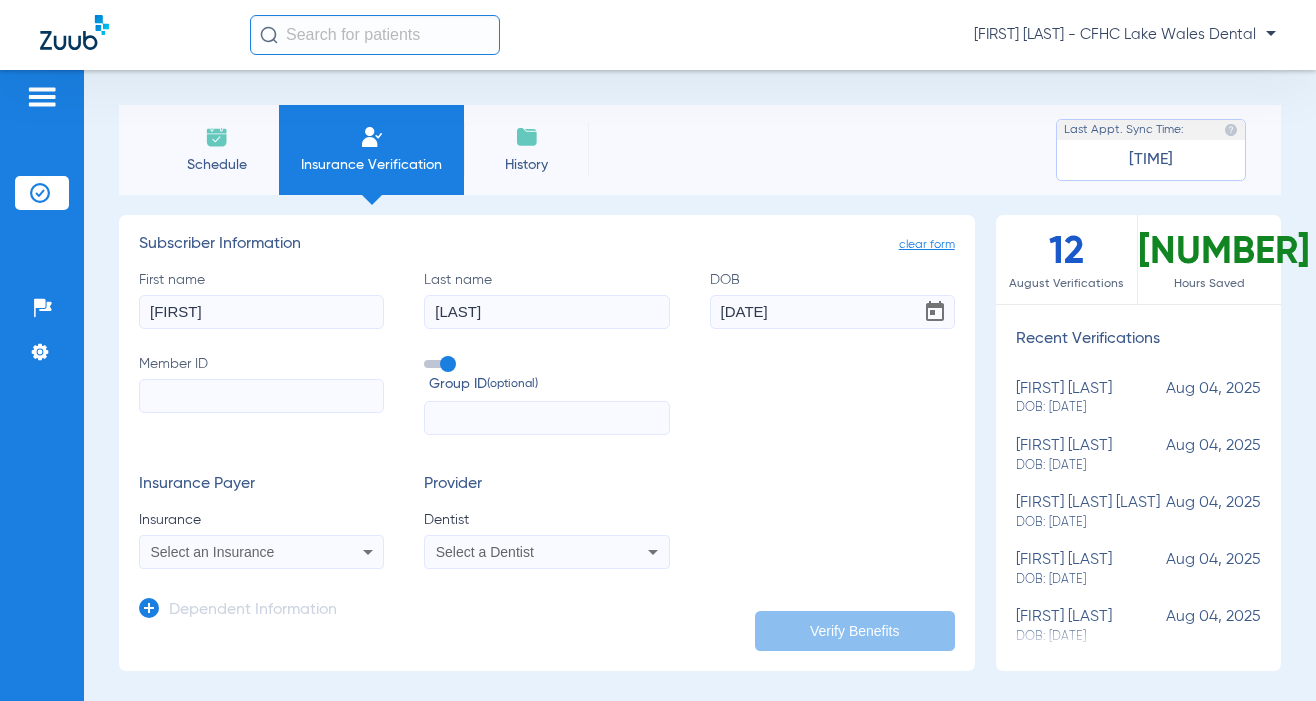 type on "[DATE]" 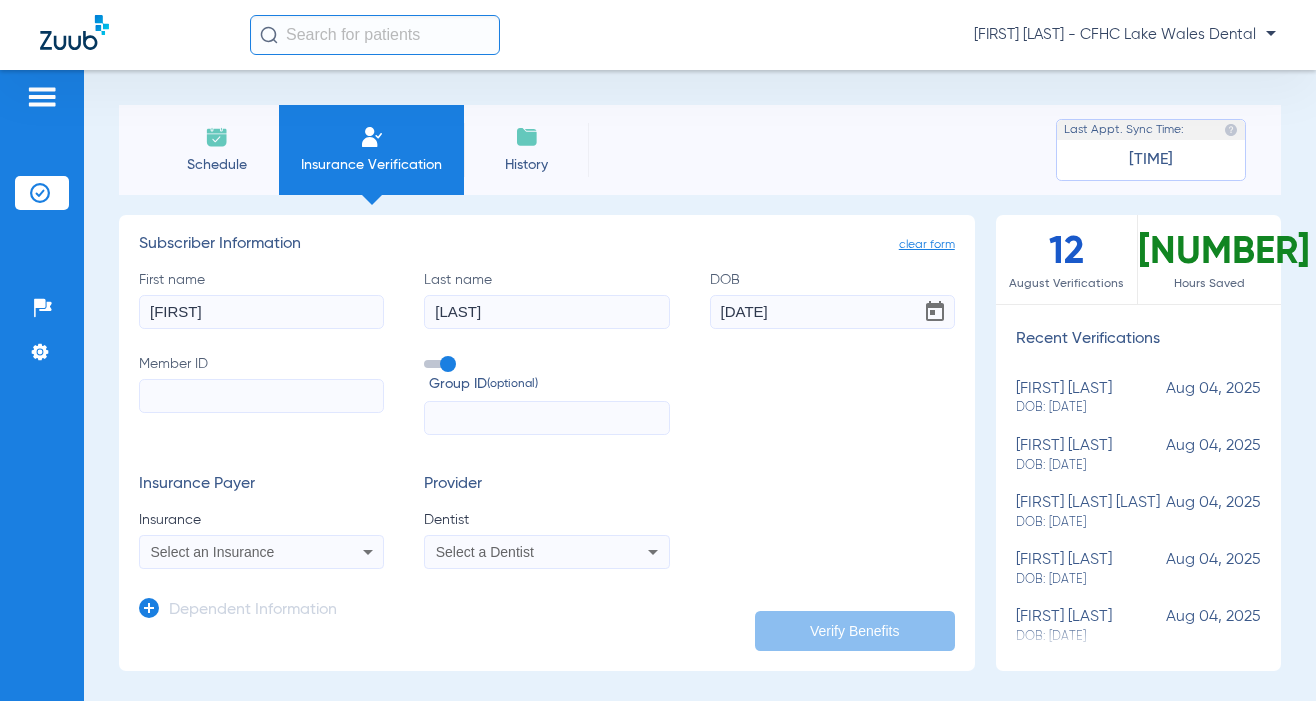 paste on "[NUMBER]" 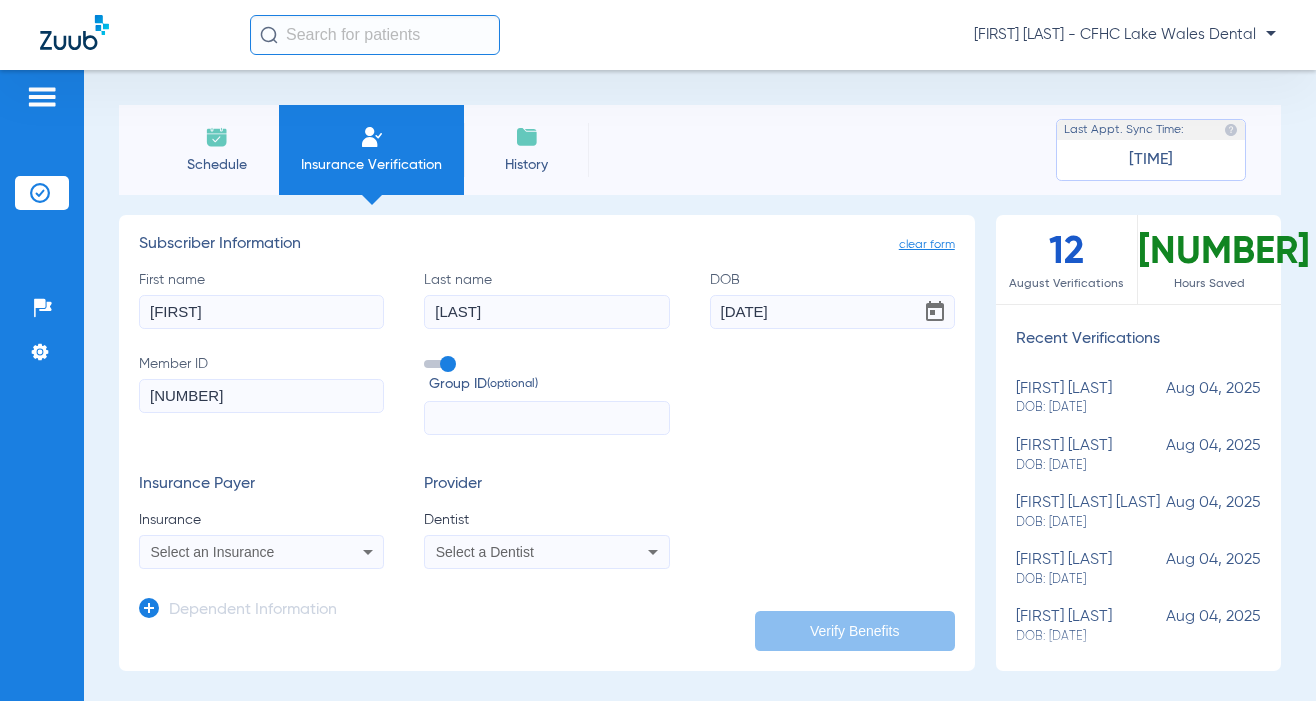 type on "[NUMBER]" 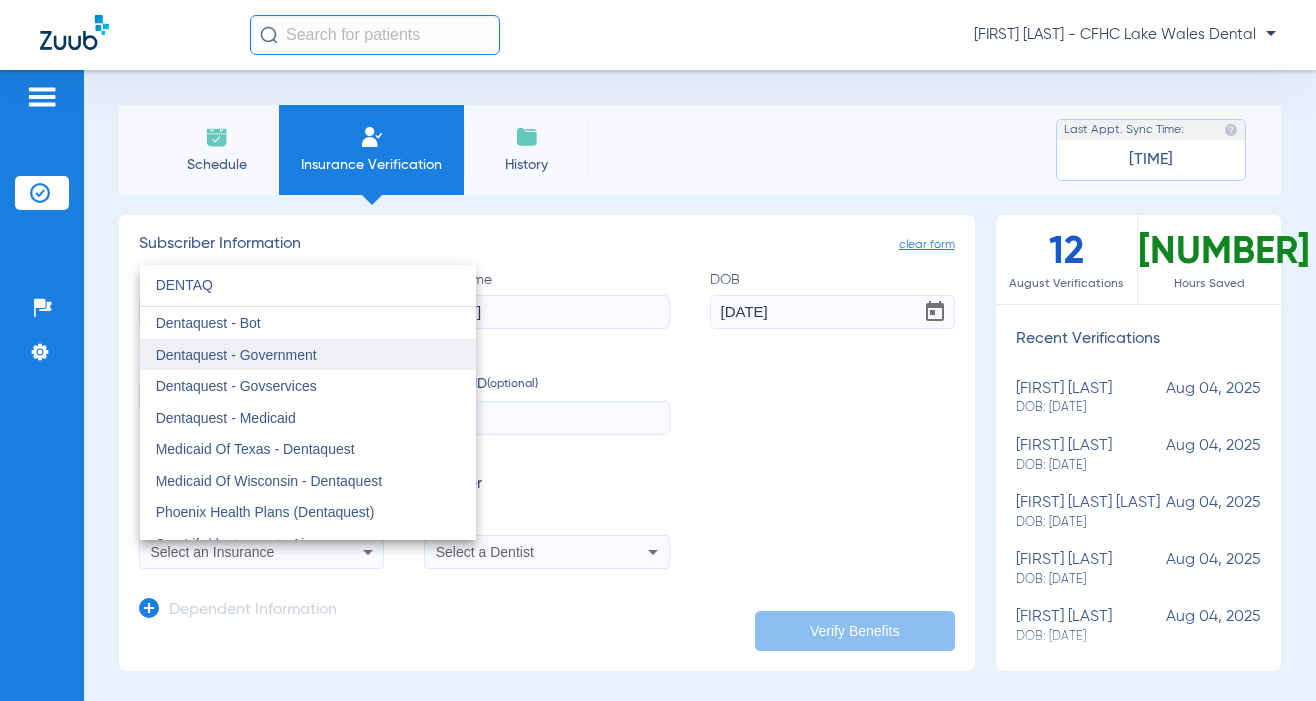 type on "DENTAQ" 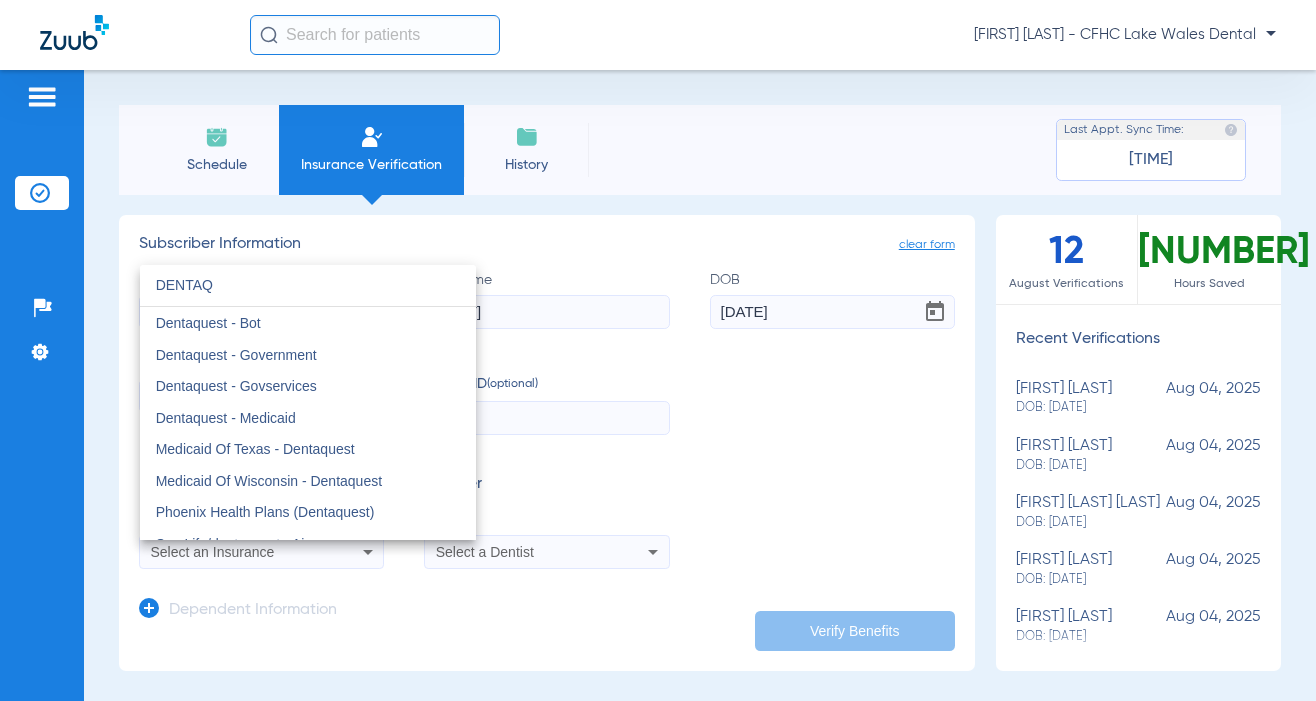 drag, startPoint x: 308, startPoint y: 357, endPoint x: 333, endPoint y: 375, distance: 30.805843 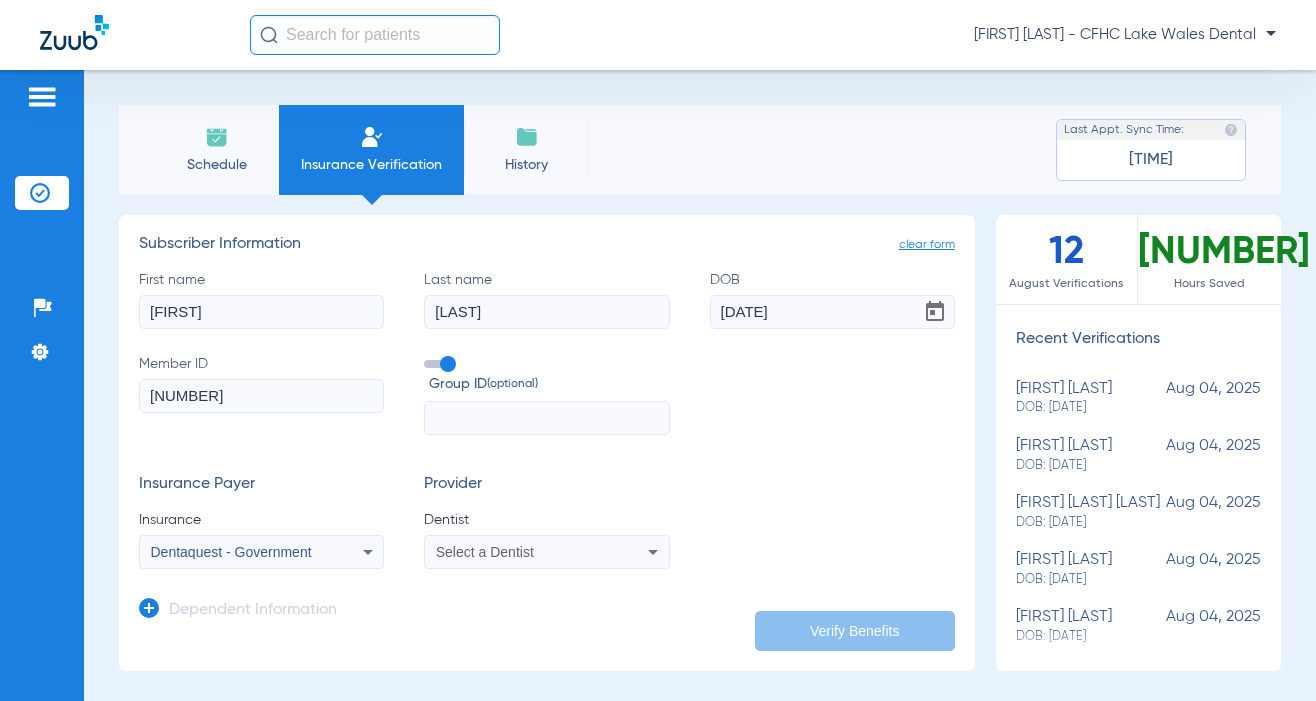 click on "Select a Dentist" at bounding box center (485, 552) 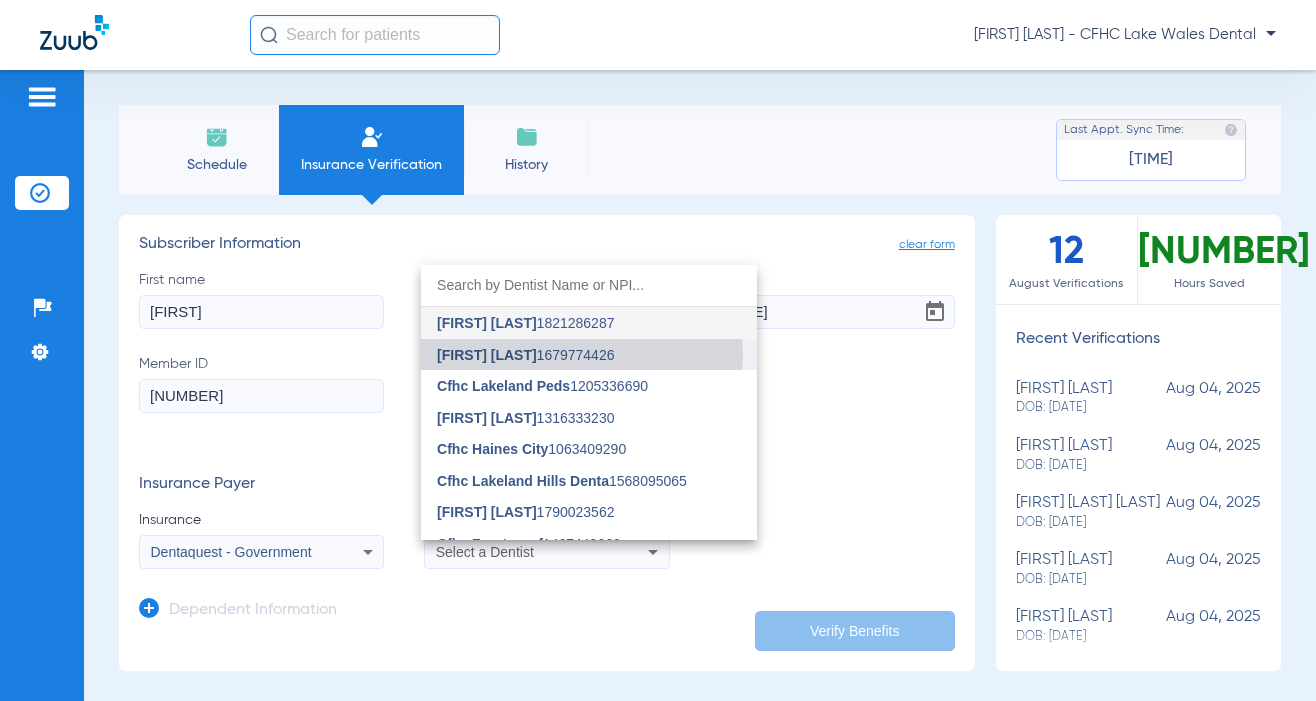 click on "[NAME]   [NUMBER]" at bounding box center (525, 355) 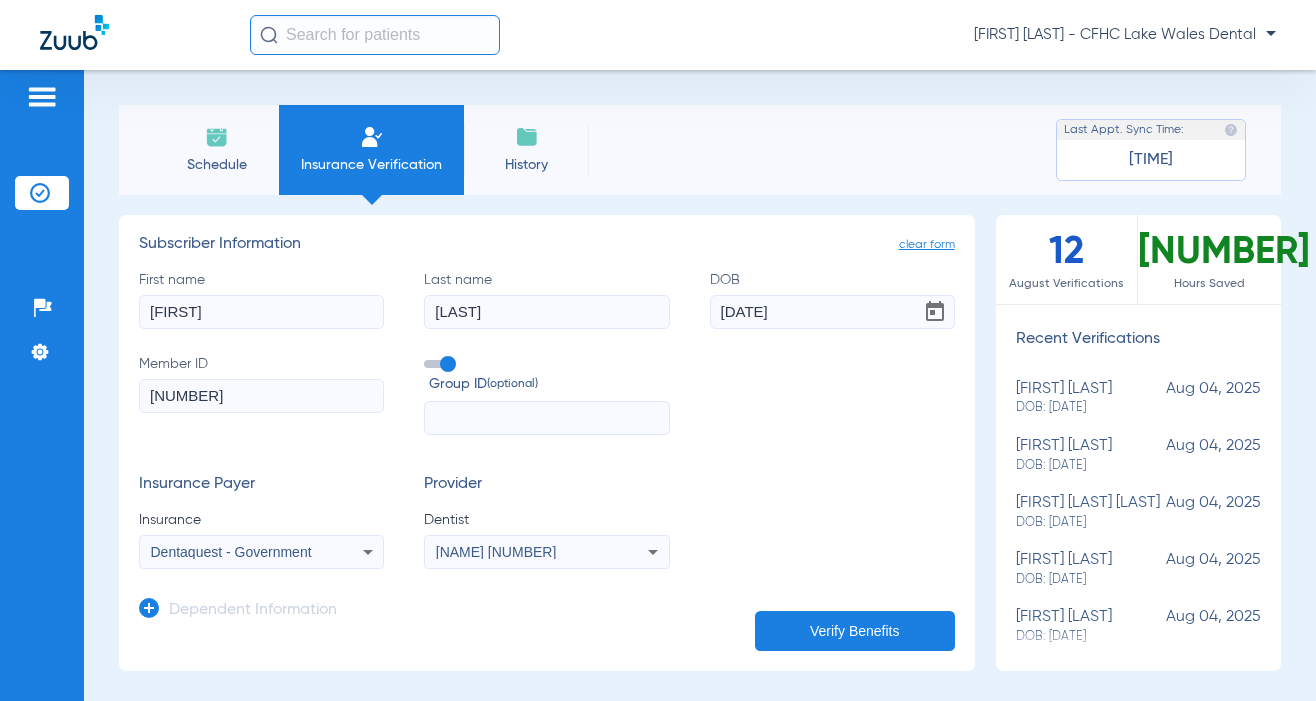 click on "Verify Benefits" 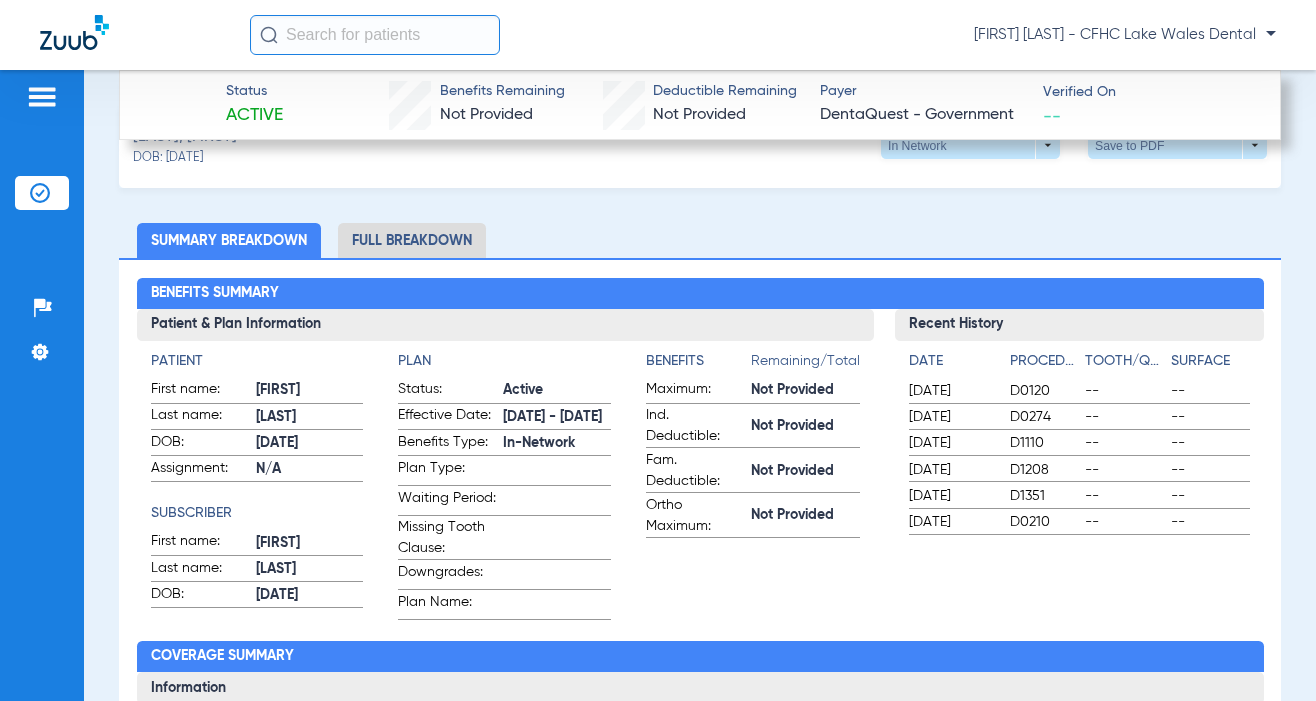 scroll, scrollTop: 500, scrollLeft: 0, axis: vertical 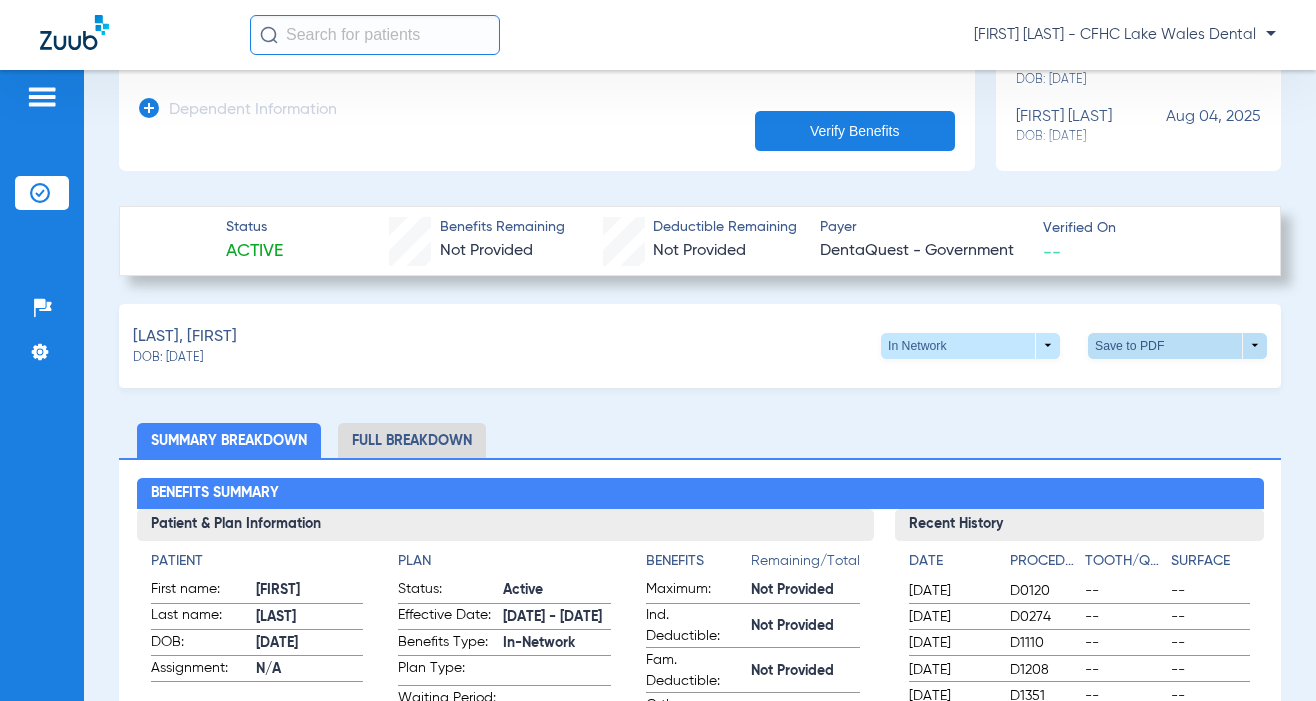 click 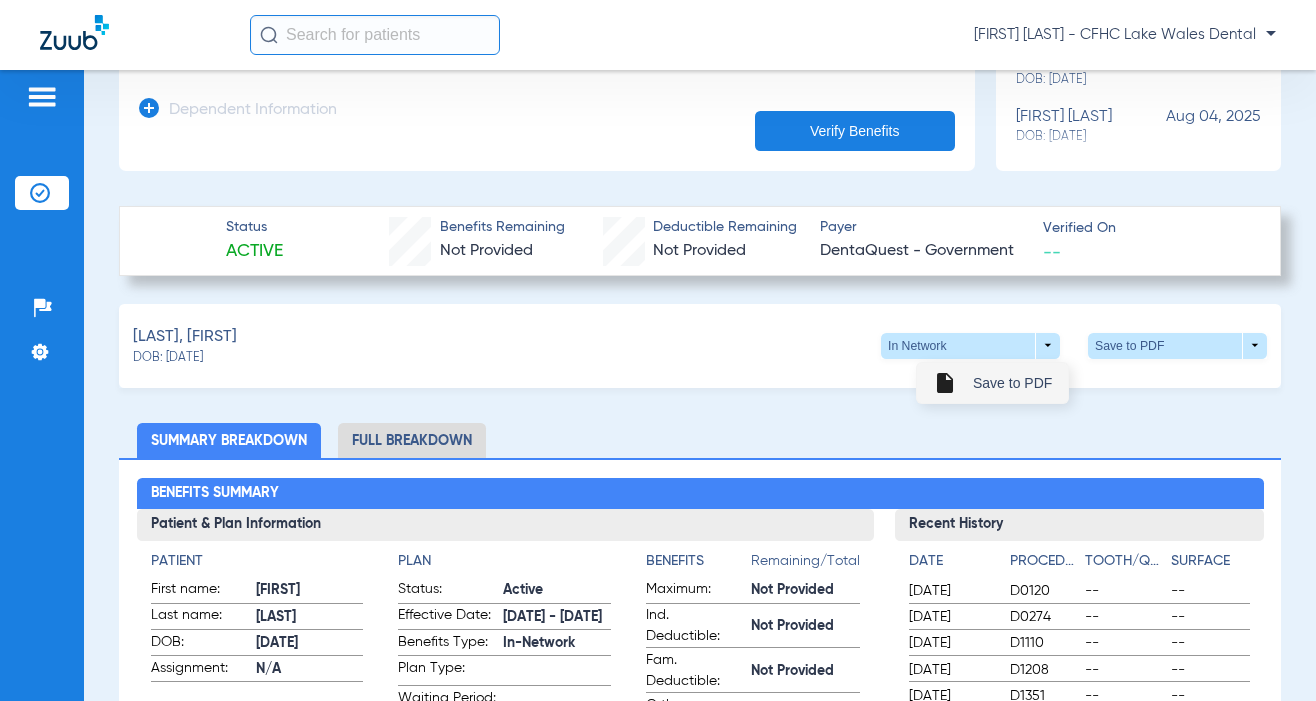 click on "insert_drive_file  Save to PDF" at bounding box center [992, 383] 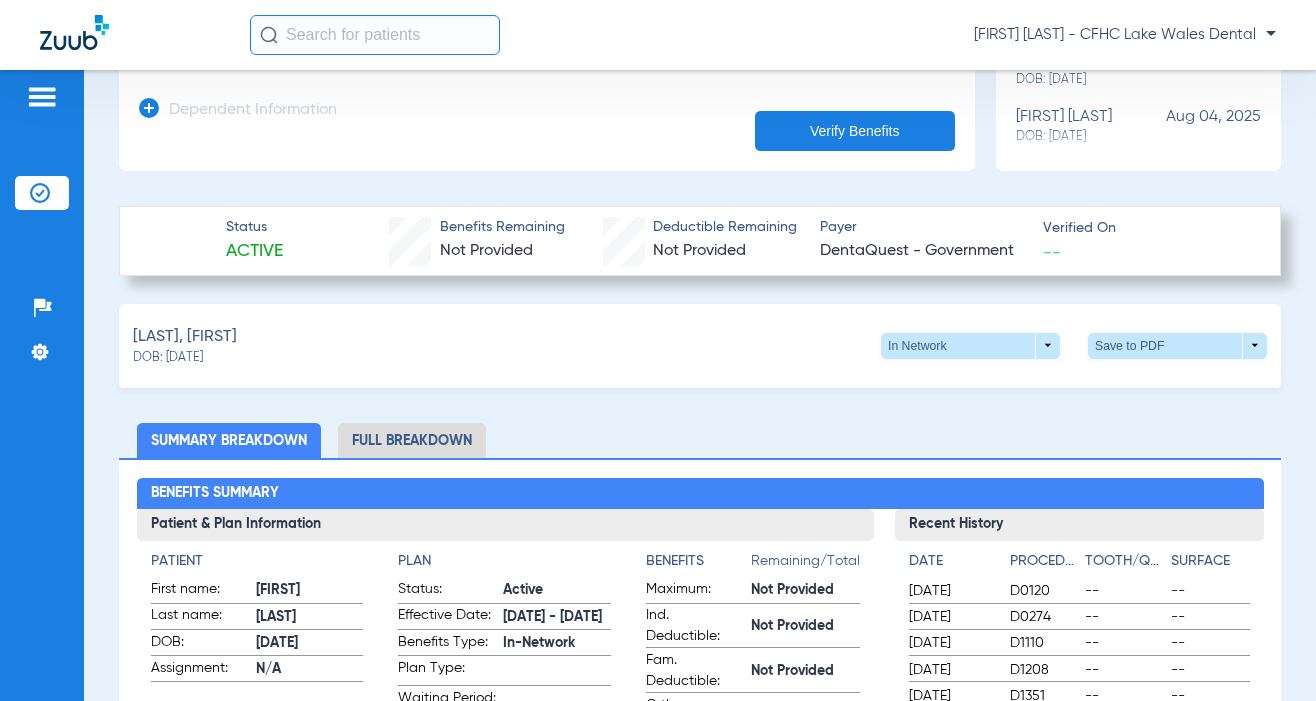 click on "Schedule Insurance Verification History  Last Appt. Sync Time:   Today - 03:46 PM   clear form   Subscriber Information
First name  [FIRST]  Last name  [LAST]  DOB  [DATE]  Member ID  [NUMBER]  Group ID  (optional)  Insurance Payer   Insurance
Dentaquest - Government  Provider   Dentist
[NAME]  [NUMBER]  Dependent Information   Verify Benefits   13   August Verifications   2.6   Hours Saved   Recent Verifications   [FIRST] [LAST]   DOB: [DATE]   Aug 04, 2025   [FIRST] [LAST]   DOB: [DATE]   Aug 04, 2025   [FIRST] [LAST]   DOB: [DATE]   Aug 04, 2025   [FIRST] [LAST]   DOB: [DATE]   Aug 04, 2025   [FIRST] [LAST]   DOB: [DATE]   Aug 04, 2025   [FIRST] [LAST]   DOB: [DATE]   Aug 04, 2025   [FIRST] [LAST]   DOB: [DATE]   Aug 04, 2025   [FIRST] [LAST]   DOB: [DATE]   Aug 04, 2025   [FIRST] [LAST]   DOB: [DATE]   Aug 02, 2025   [FIRST] [LAST]   DOB: [DATE]   Aug 02, 2025   [FIRST] [LAST]   DOB: [DATE]   Aug 02, 2025   [FIRST] [LAST]" at bounding box center [700, 385] 